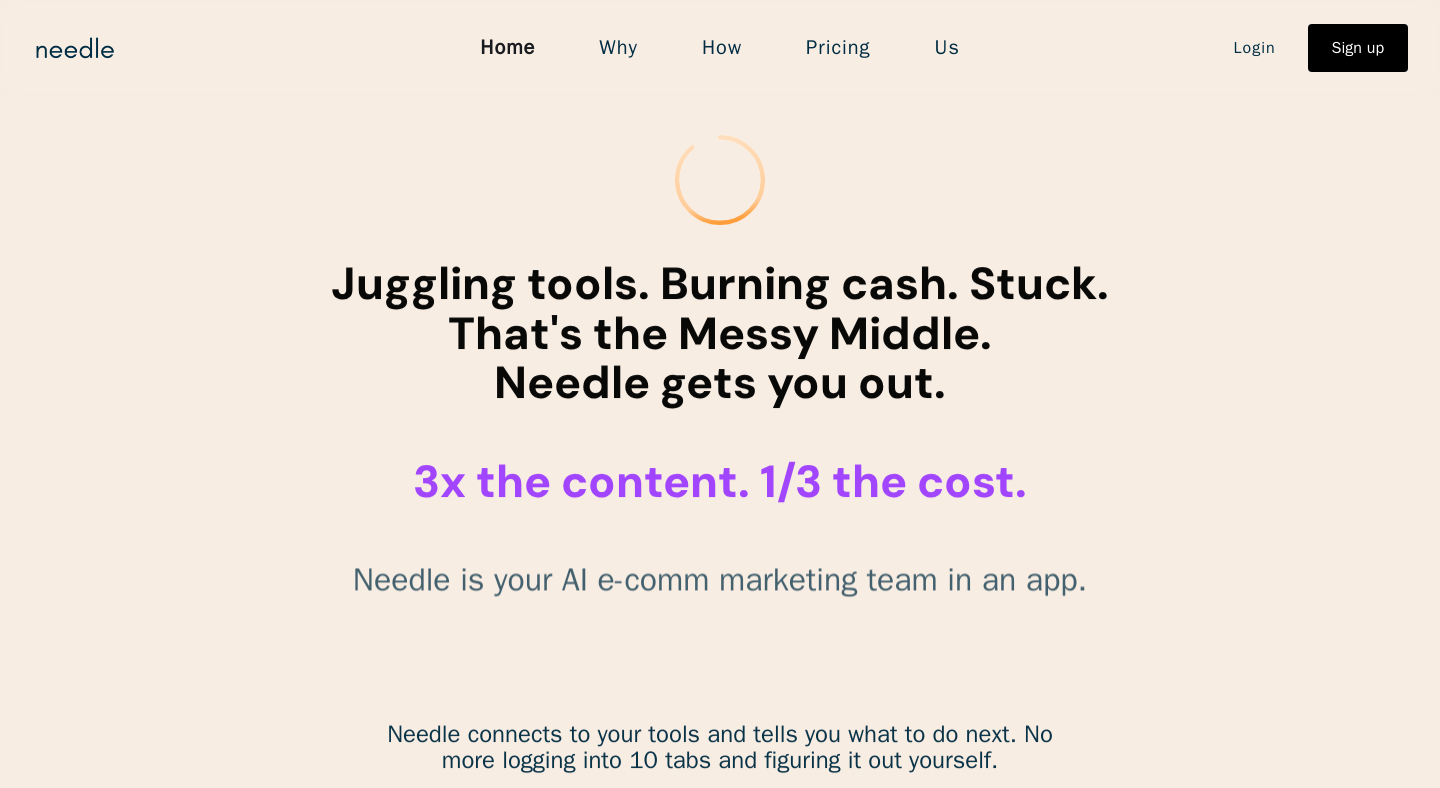scroll, scrollTop: 0, scrollLeft: 0, axis: both 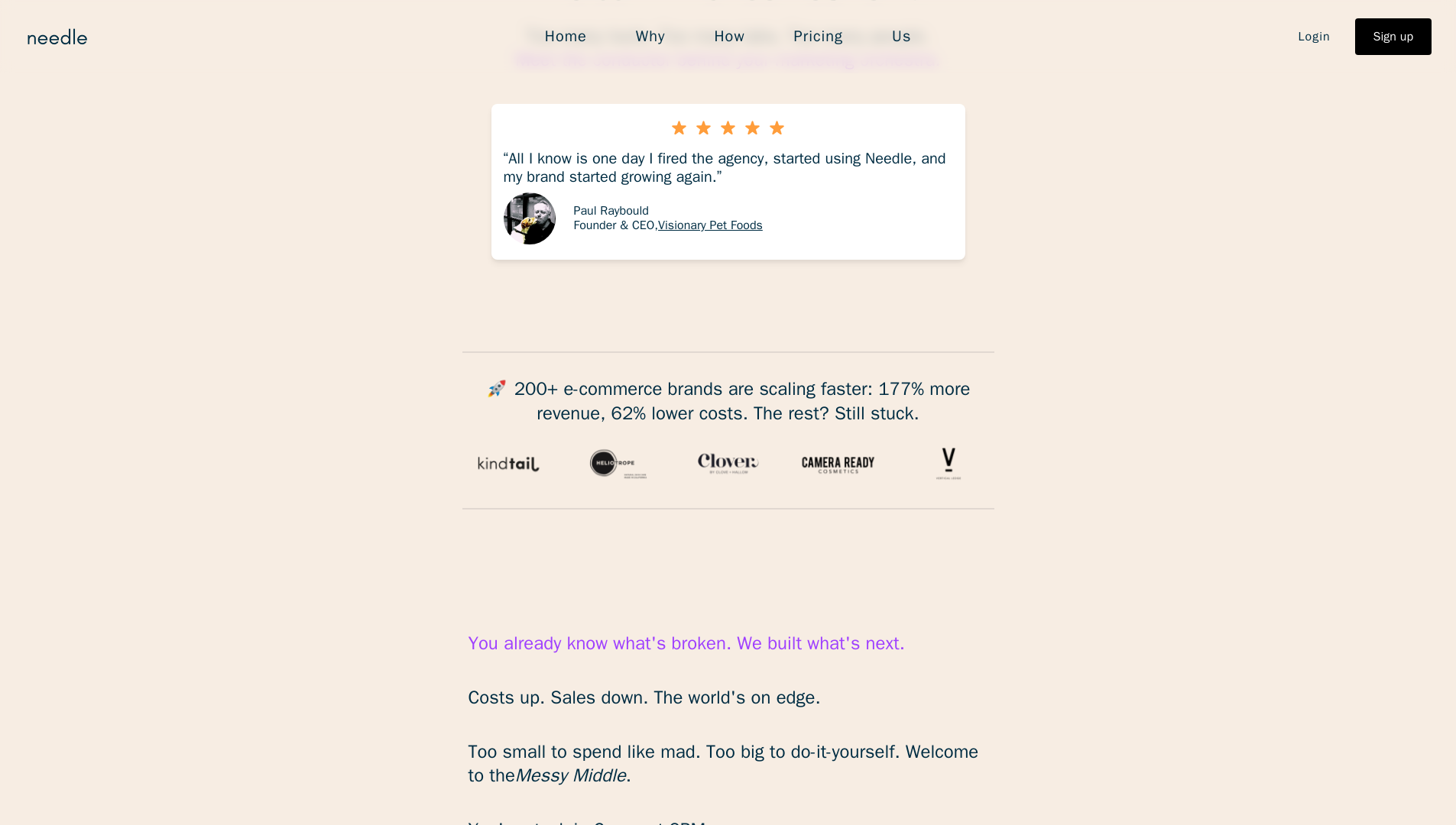 click on "🚀 200+ e-commerce brands are scaling faster: 177% more revenue, 62% lower costs. The rest? Still stuck." at bounding box center (728, 400) 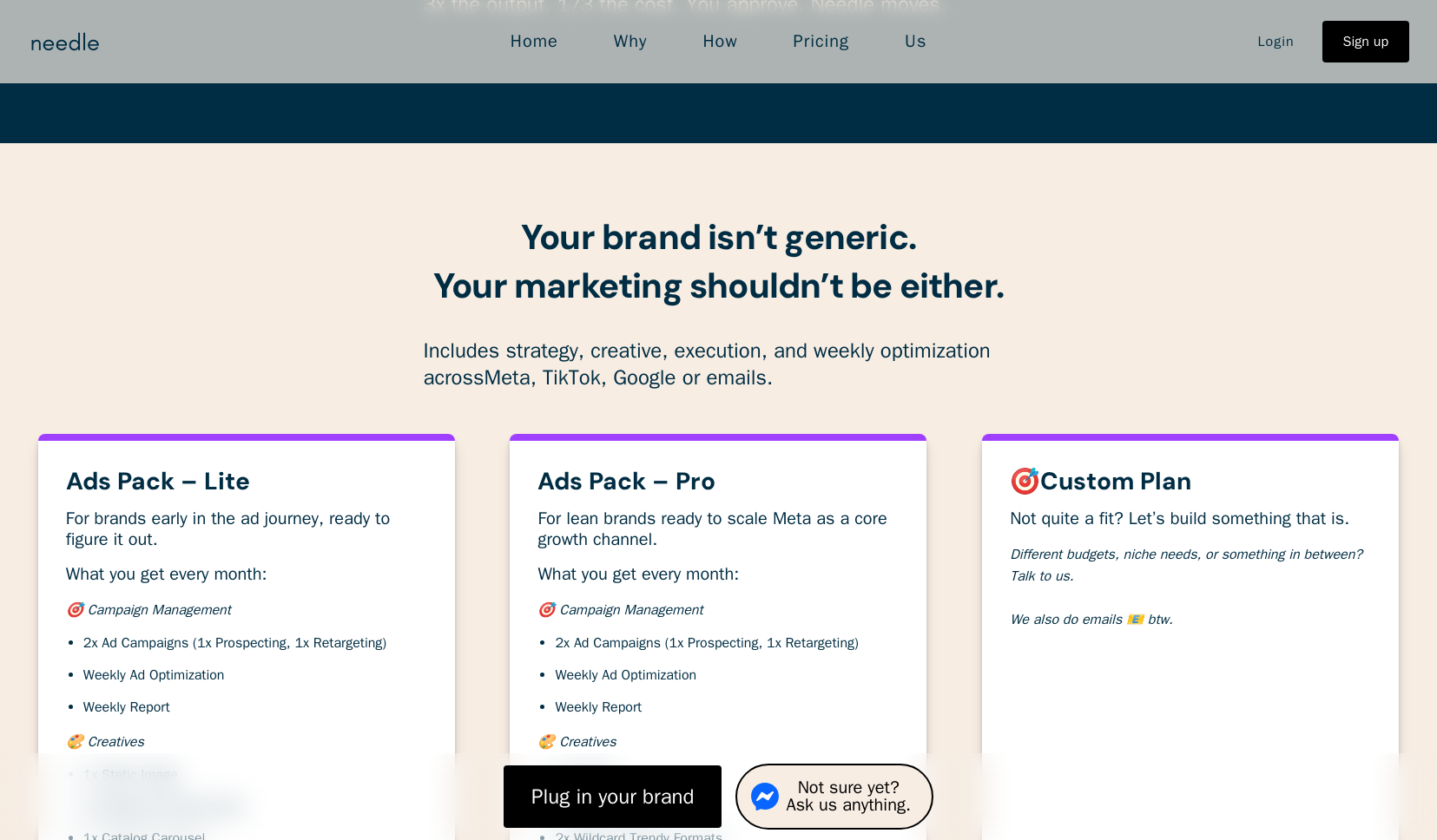 scroll, scrollTop: 5670, scrollLeft: 0, axis: vertical 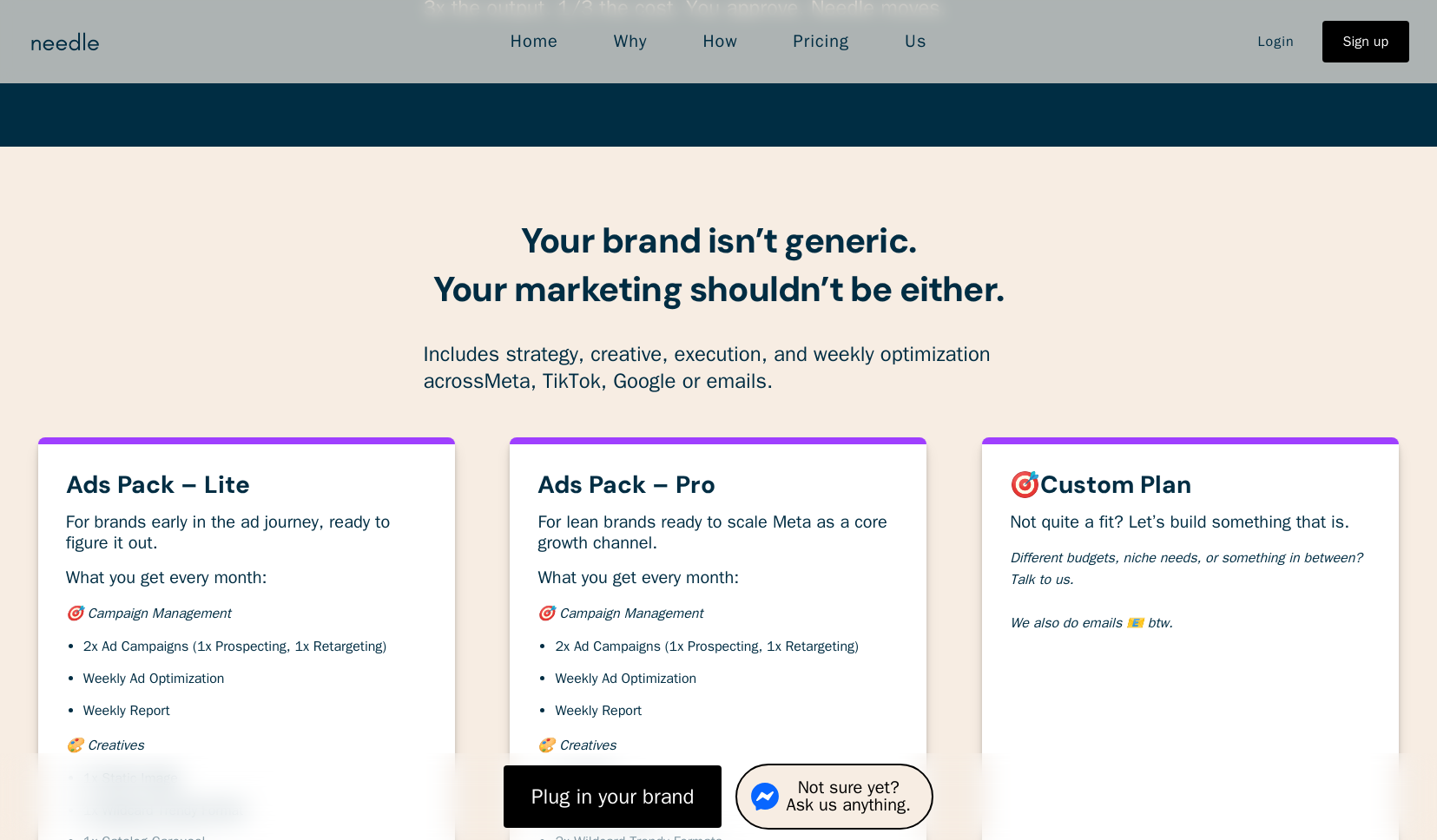 click on "Pricing" at bounding box center [821, 42] 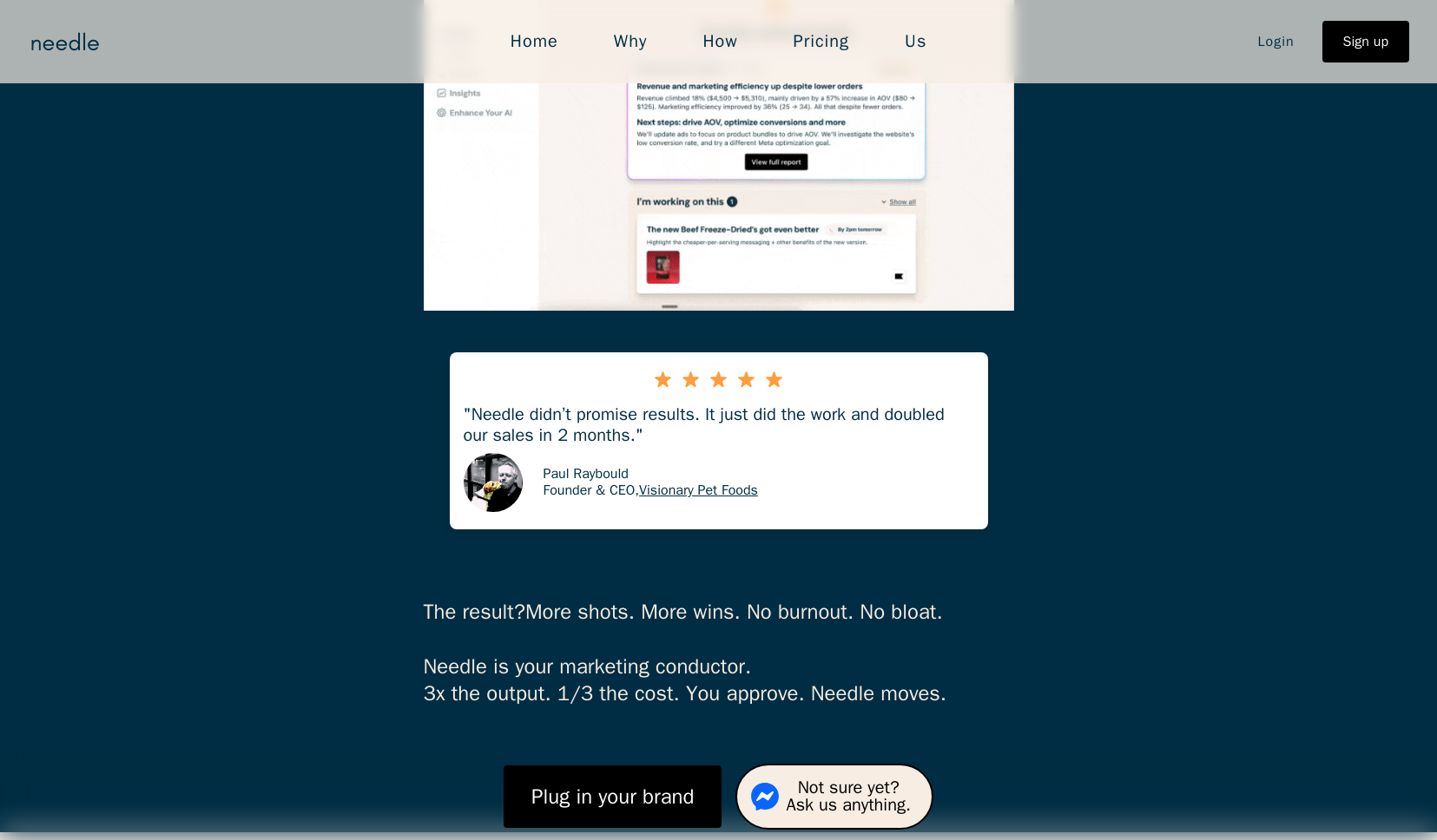 scroll, scrollTop: 4927, scrollLeft: 0, axis: vertical 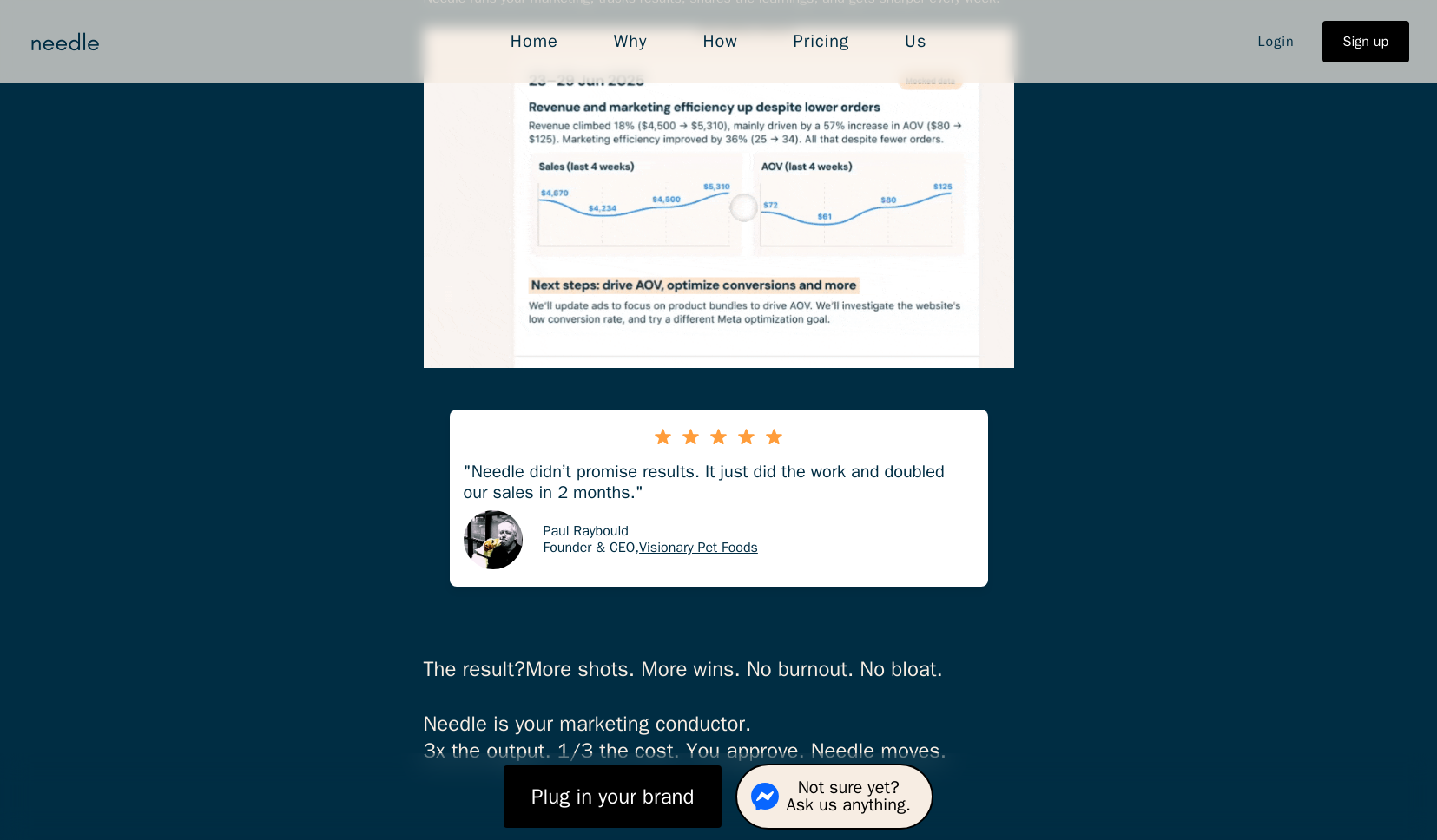 click on "Pricing" at bounding box center (821, 42) 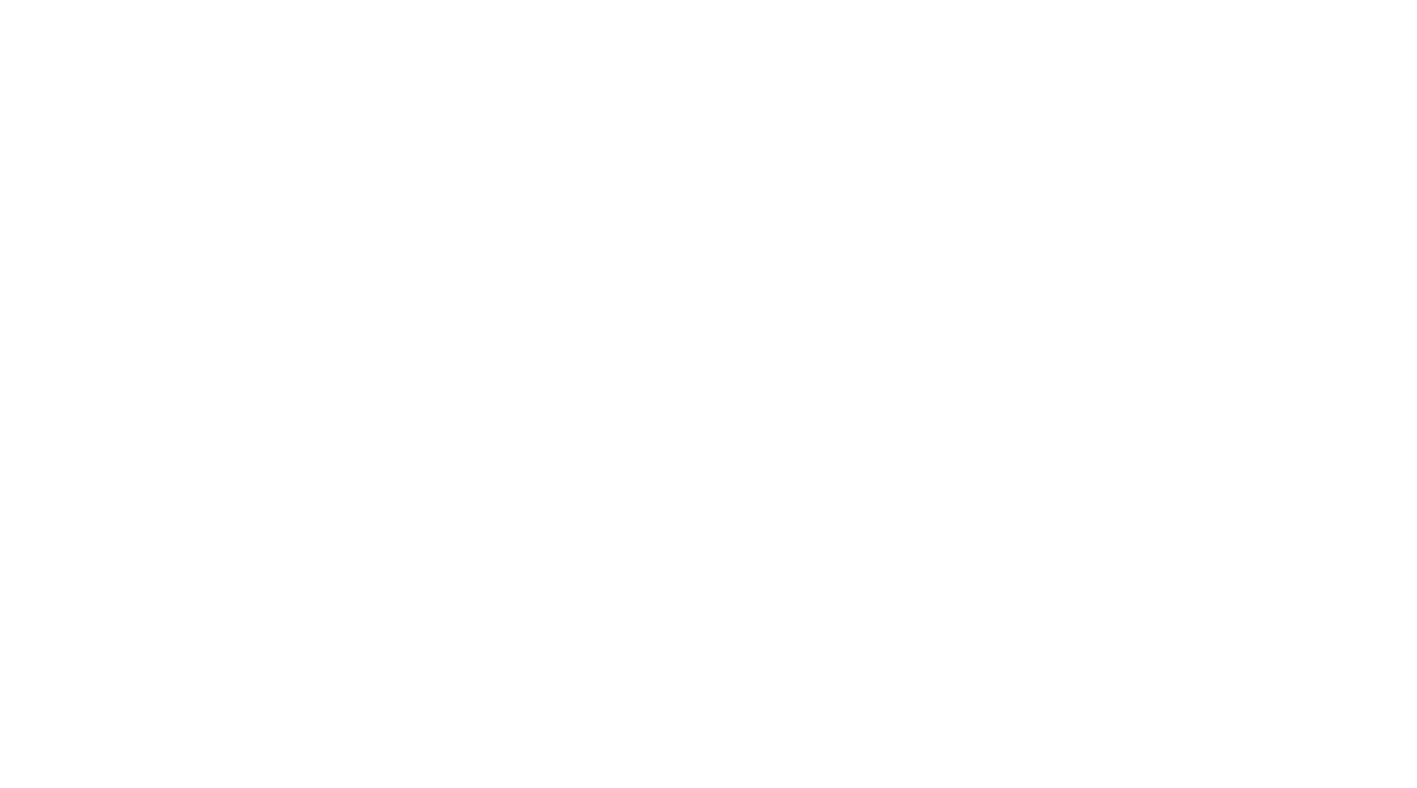 scroll, scrollTop: 0, scrollLeft: 0, axis: both 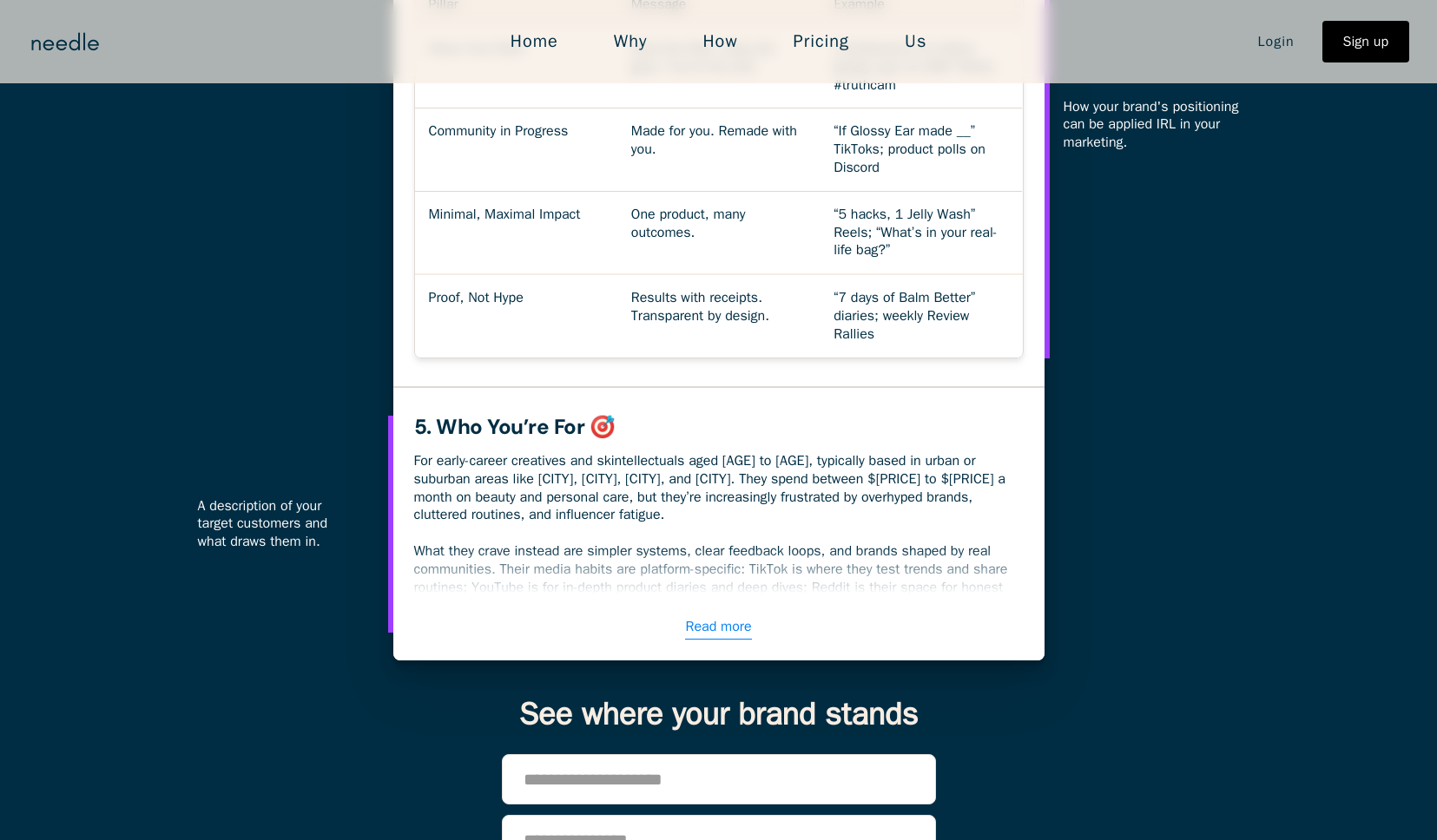 click on "Read more" at bounding box center [719, 604] 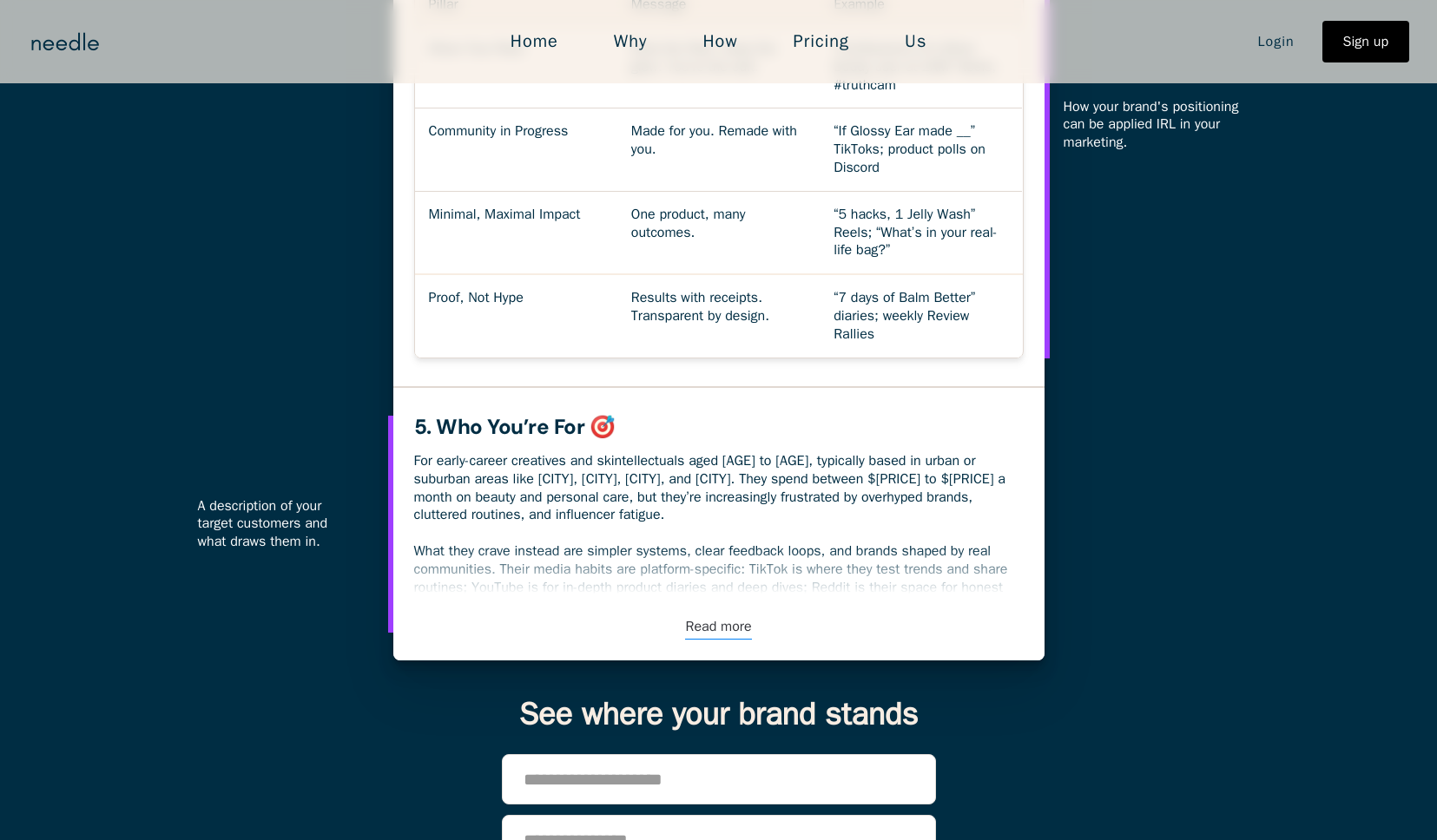 click on "Read more" at bounding box center (718, 627) 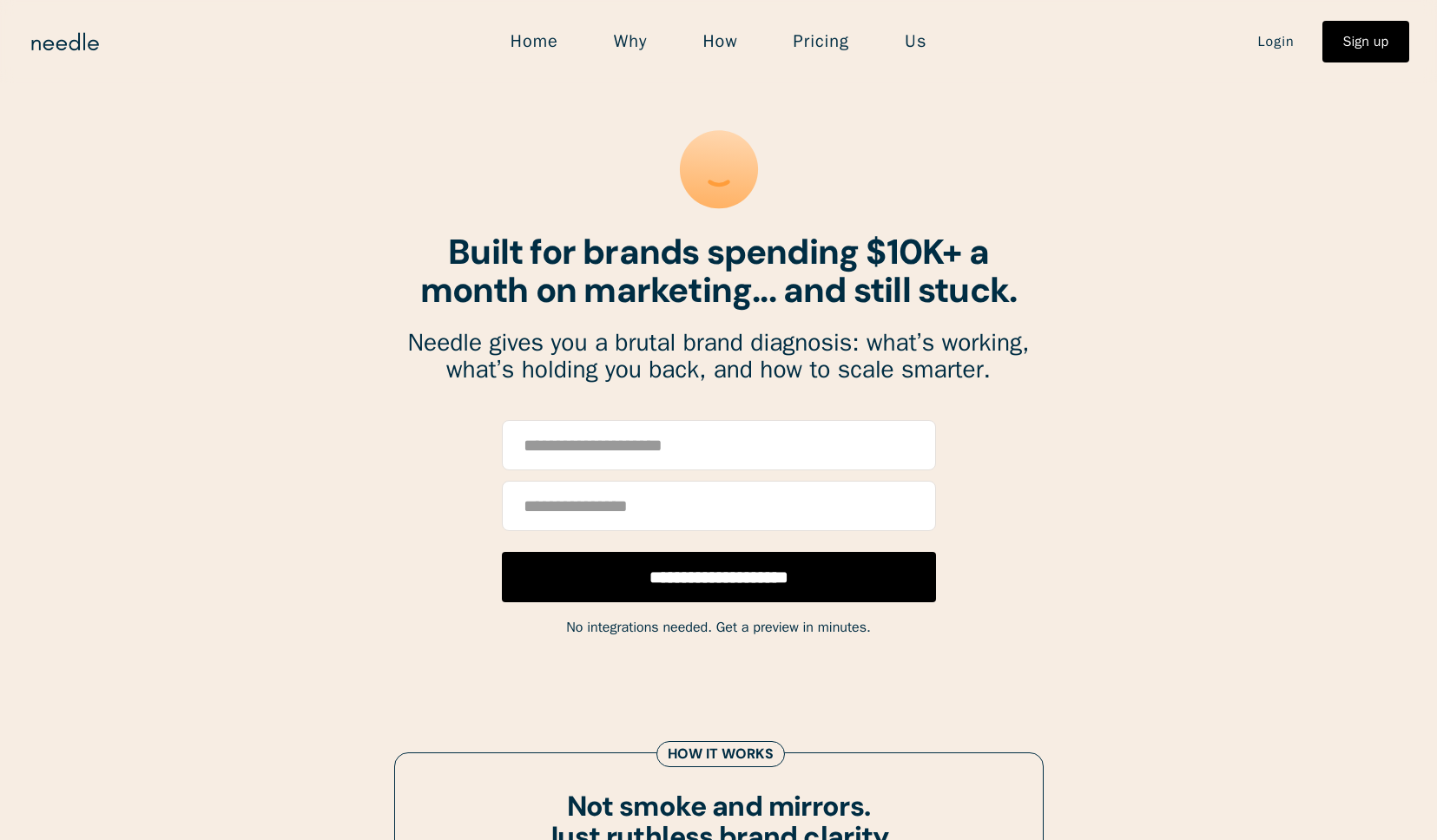scroll, scrollTop: 0, scrollLeft: 0, axis: both 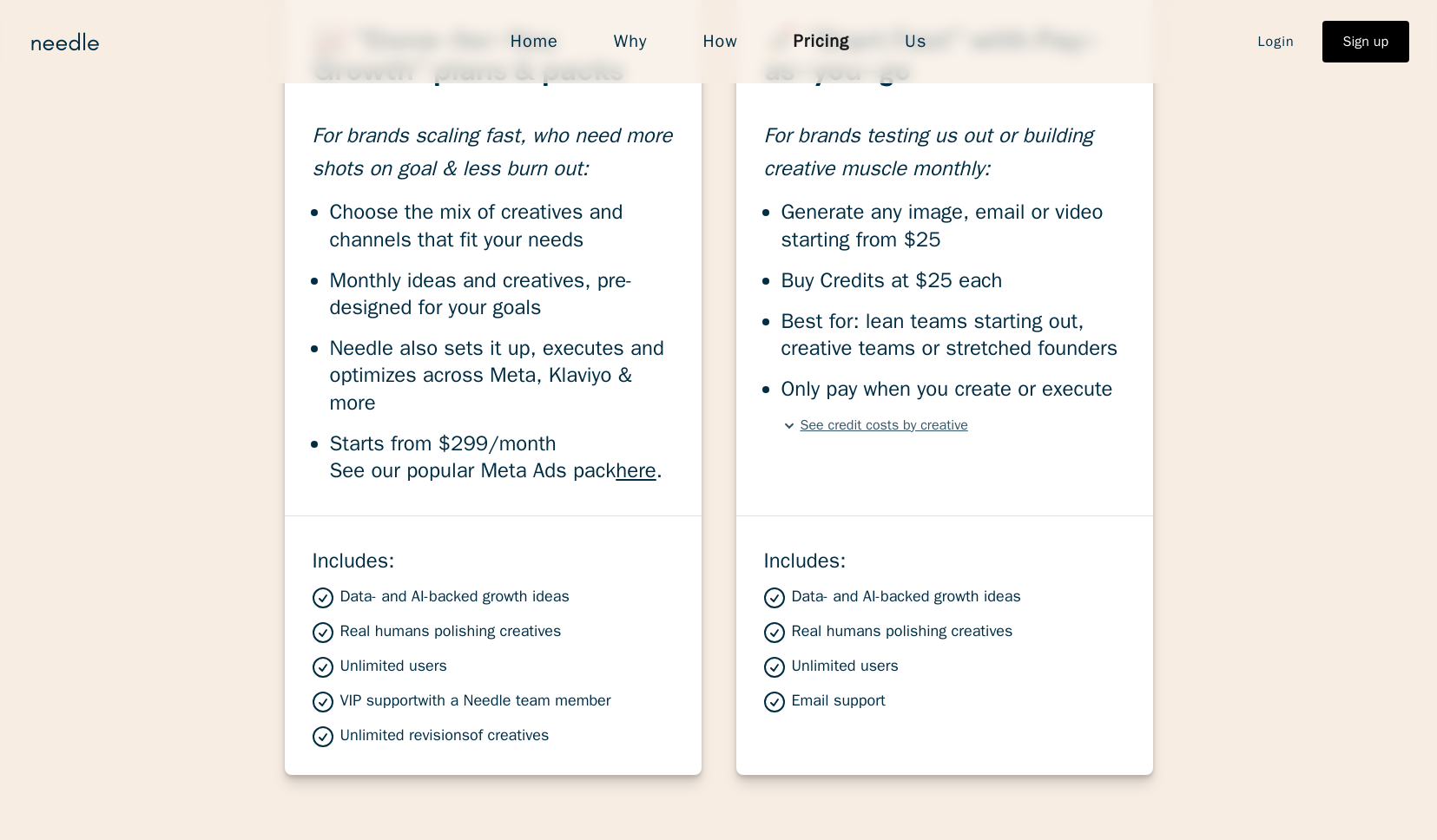 click on "See credit costs by creative" at bounding box center (0, 0) 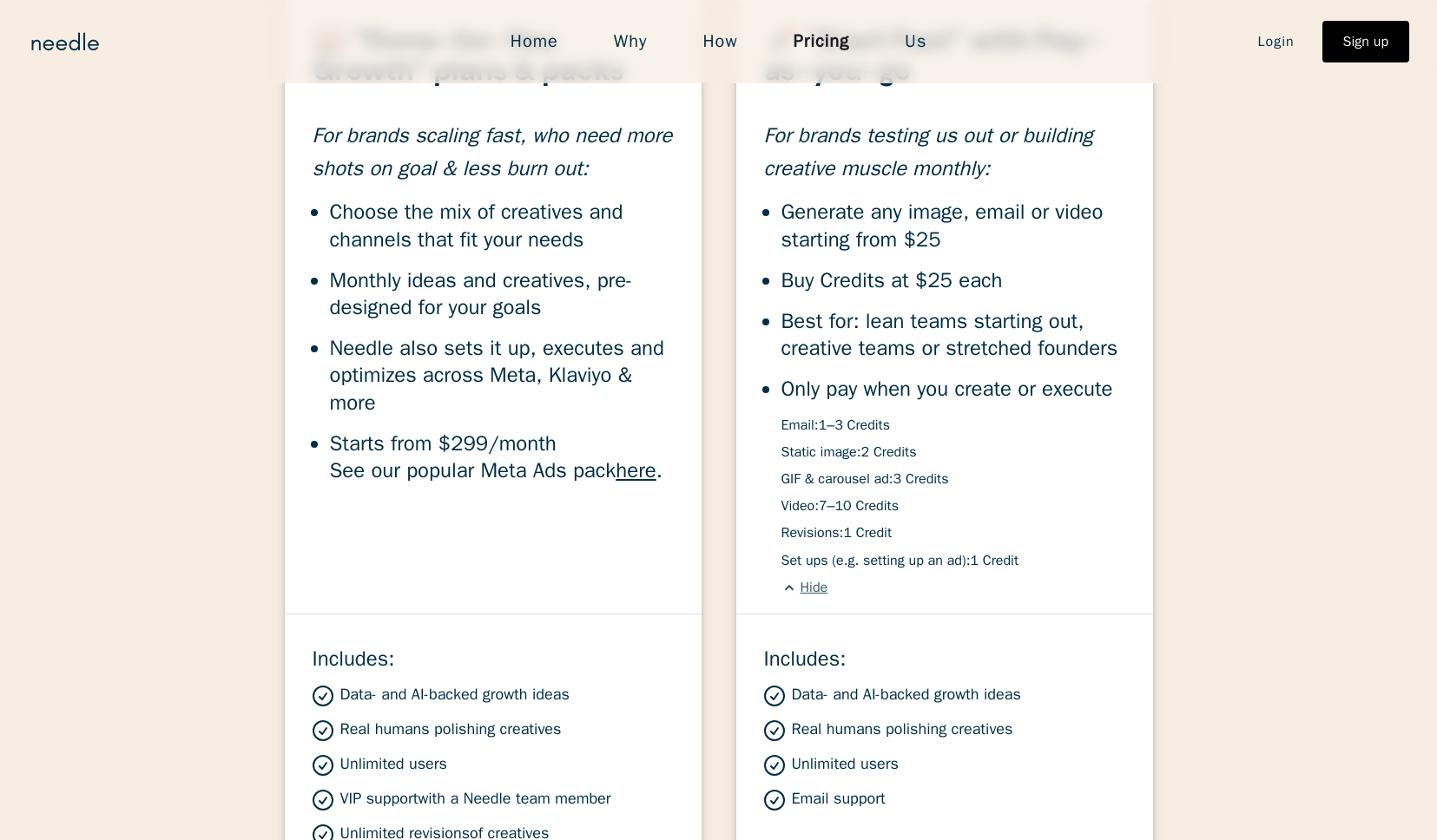 click on "Hide" at bounding box center [0, 0] 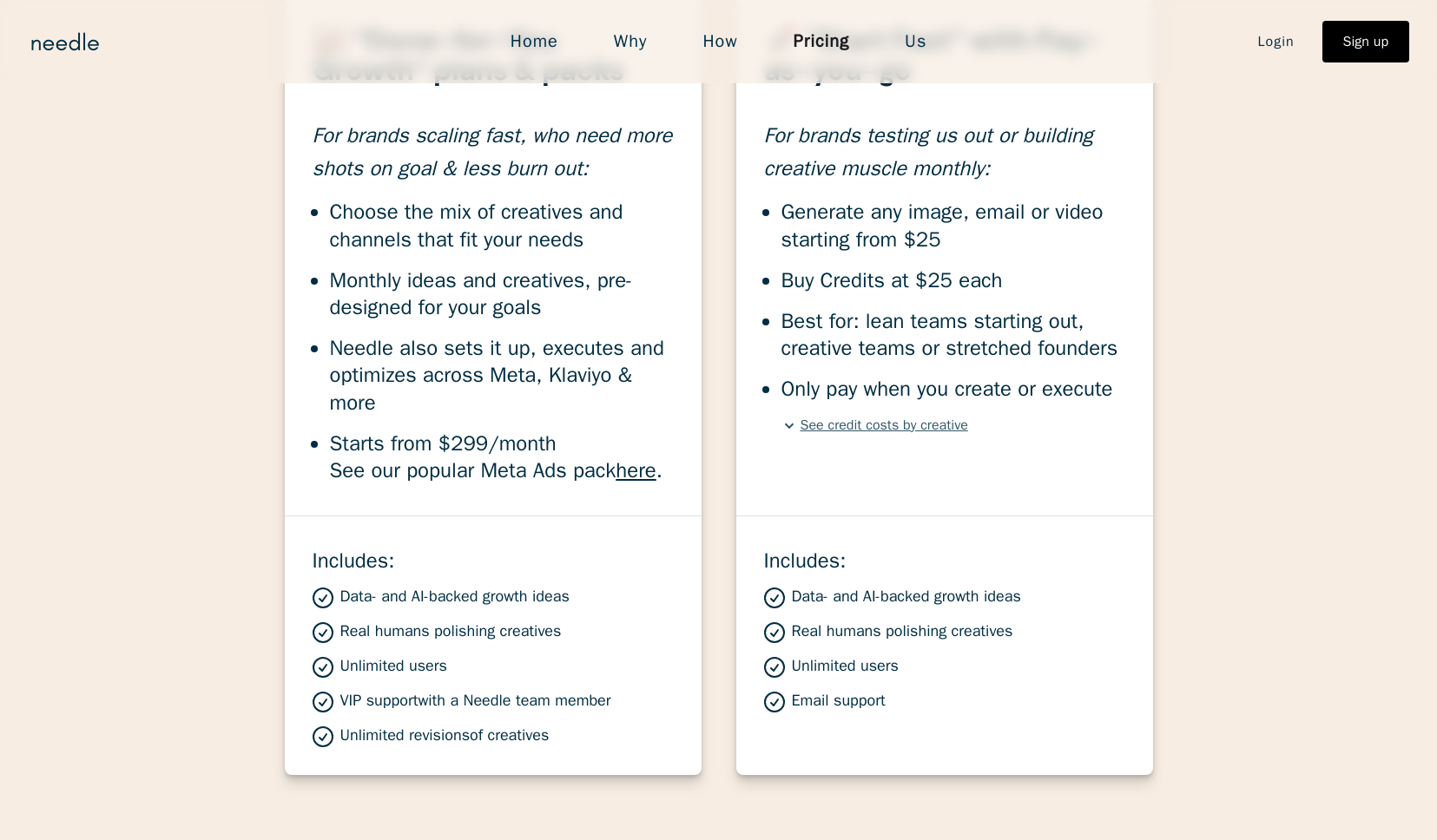 click on "Unlimited revisions" at bounding box center (379, 700) 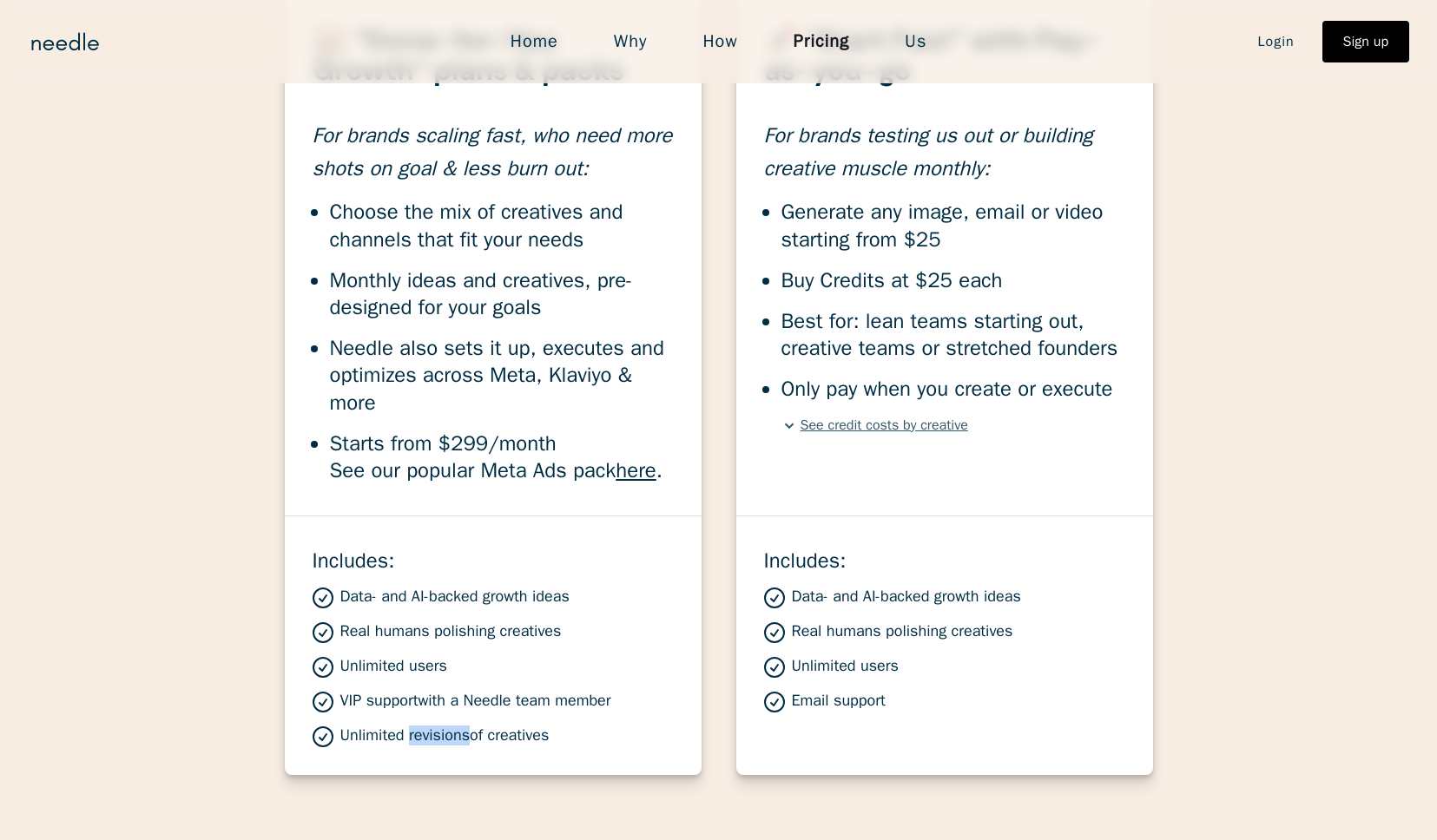 click on "Unlimited revisions" at bounding box center [379, 700] 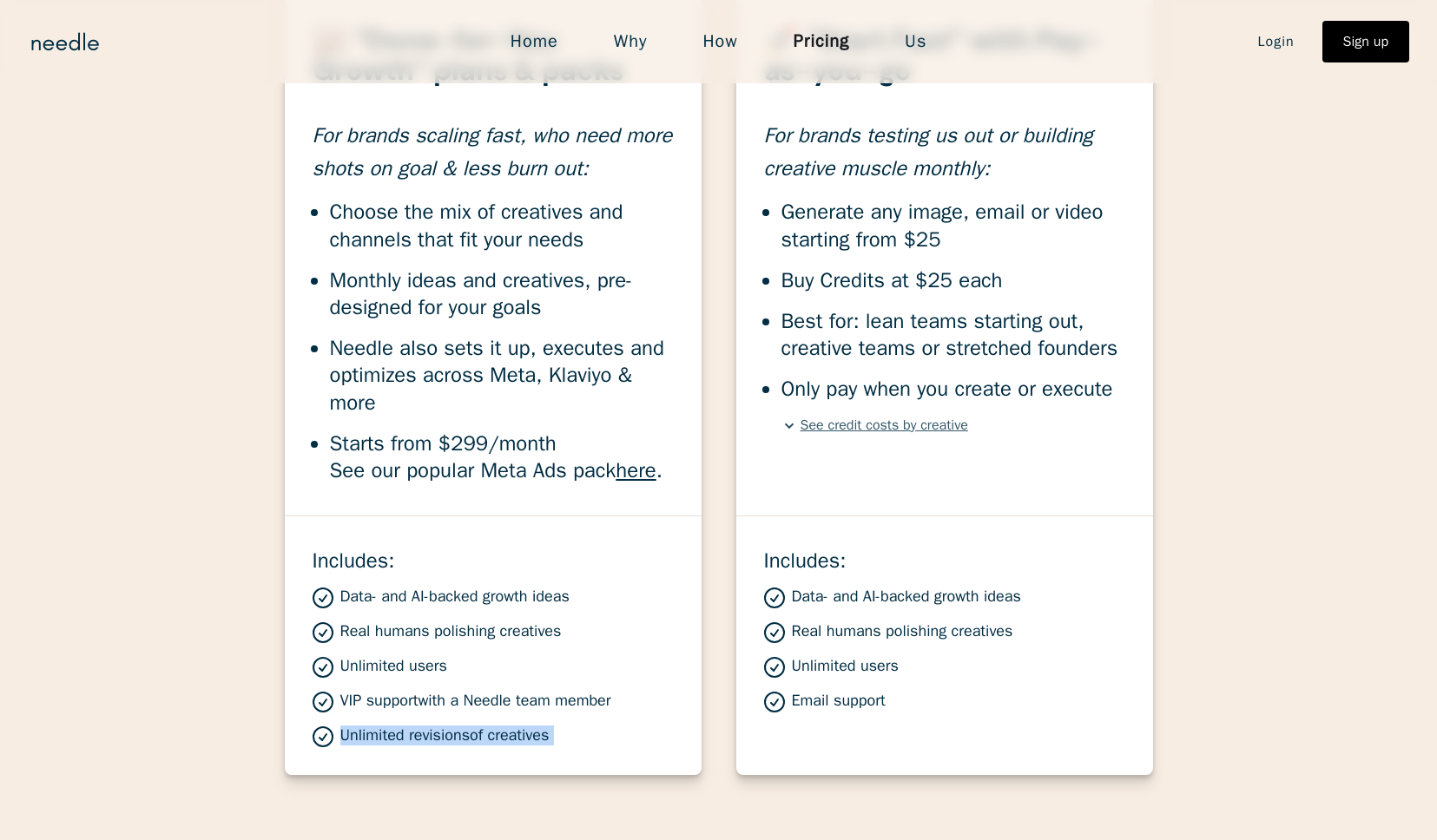 click on "Unlimited revisions" at bounding box center [379, 700] 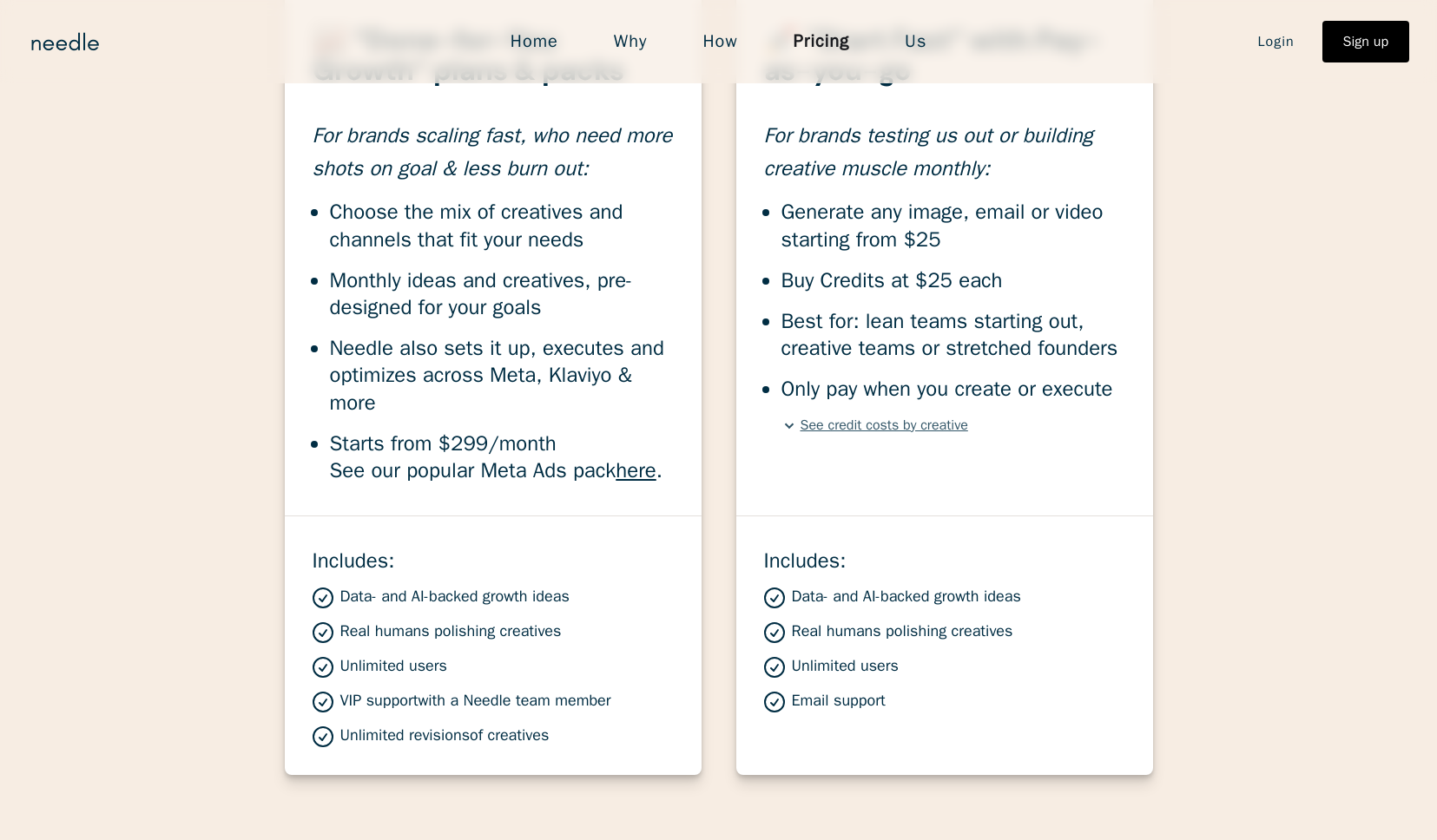 click on "Real humans polishing creatives" at bounding box center (455, 597) 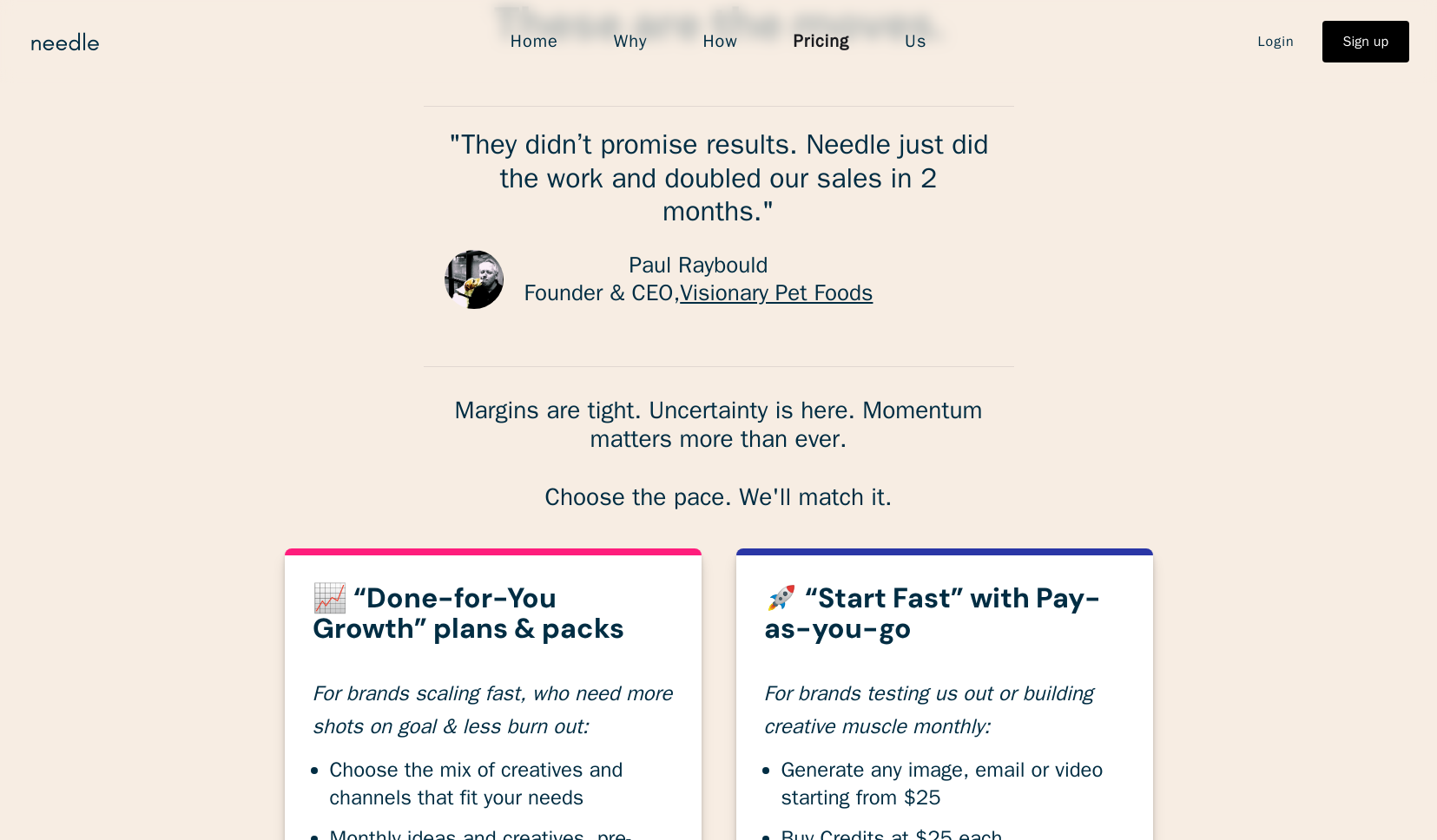 scroll, scrollTop: 157, scrollLeft: 0, axis: vertical 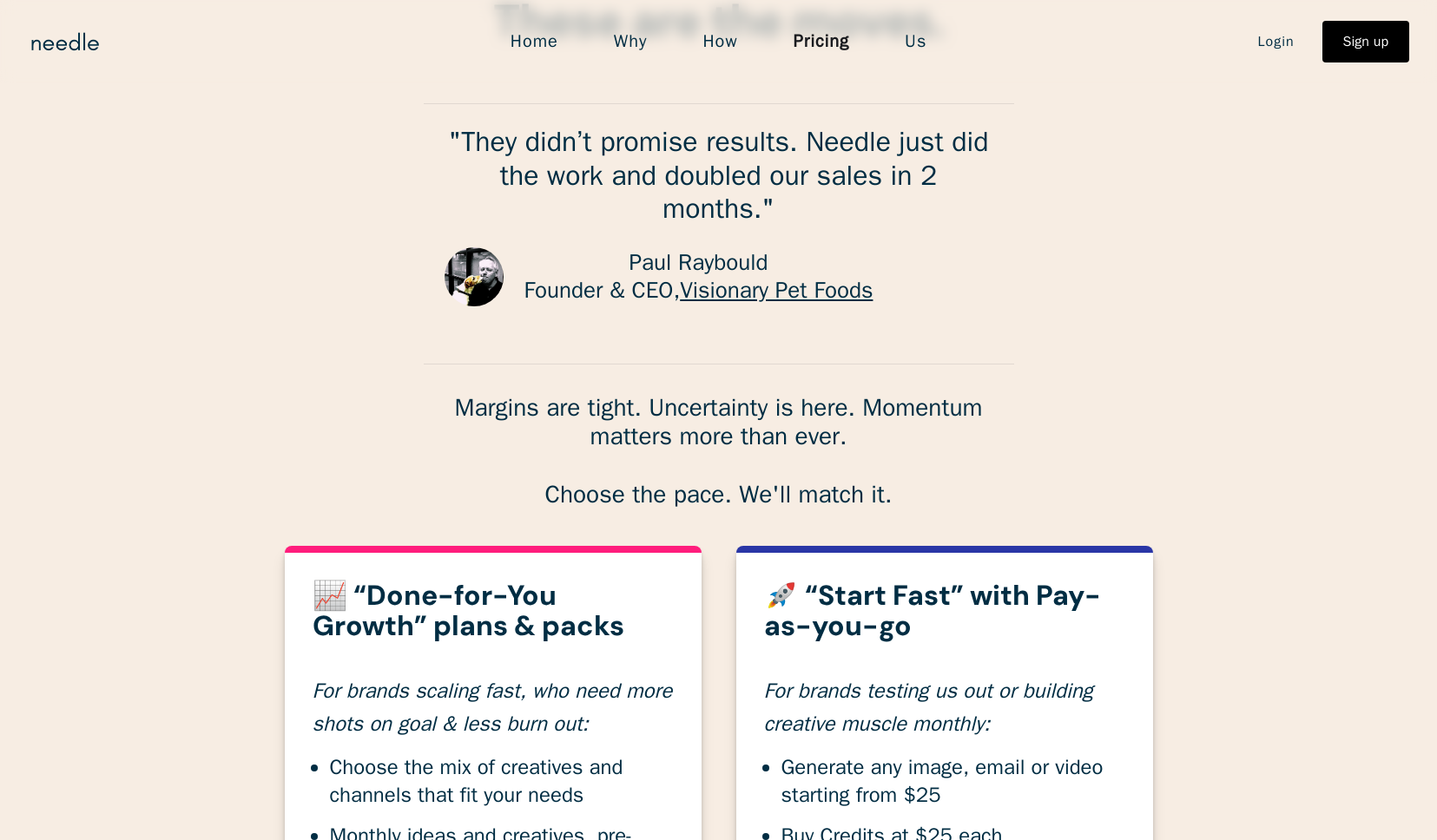 click on "Us" at bounding box center (915, 42) 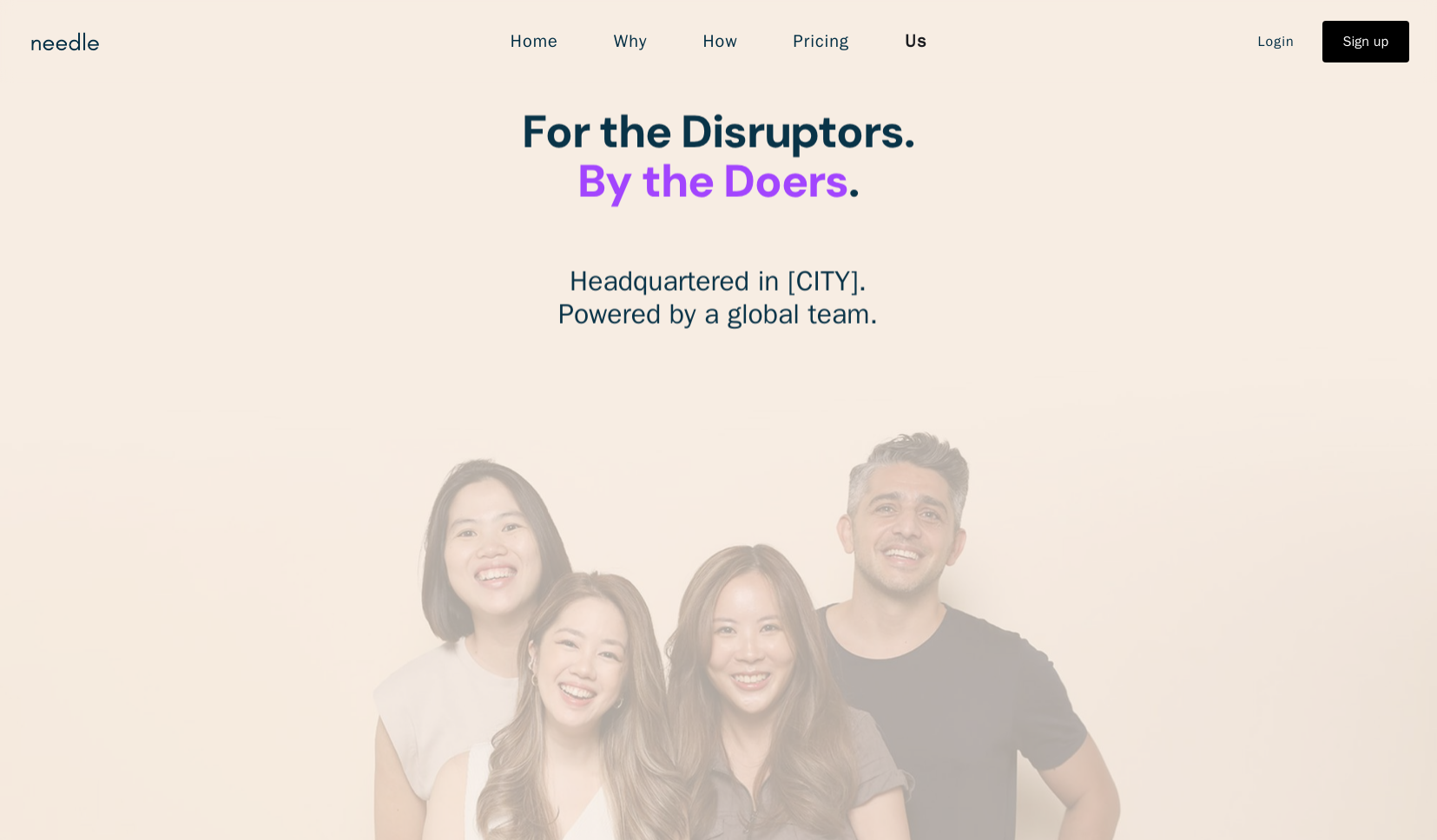 scroll, scrollTop: 0, scrollLeft: 0, axis: both 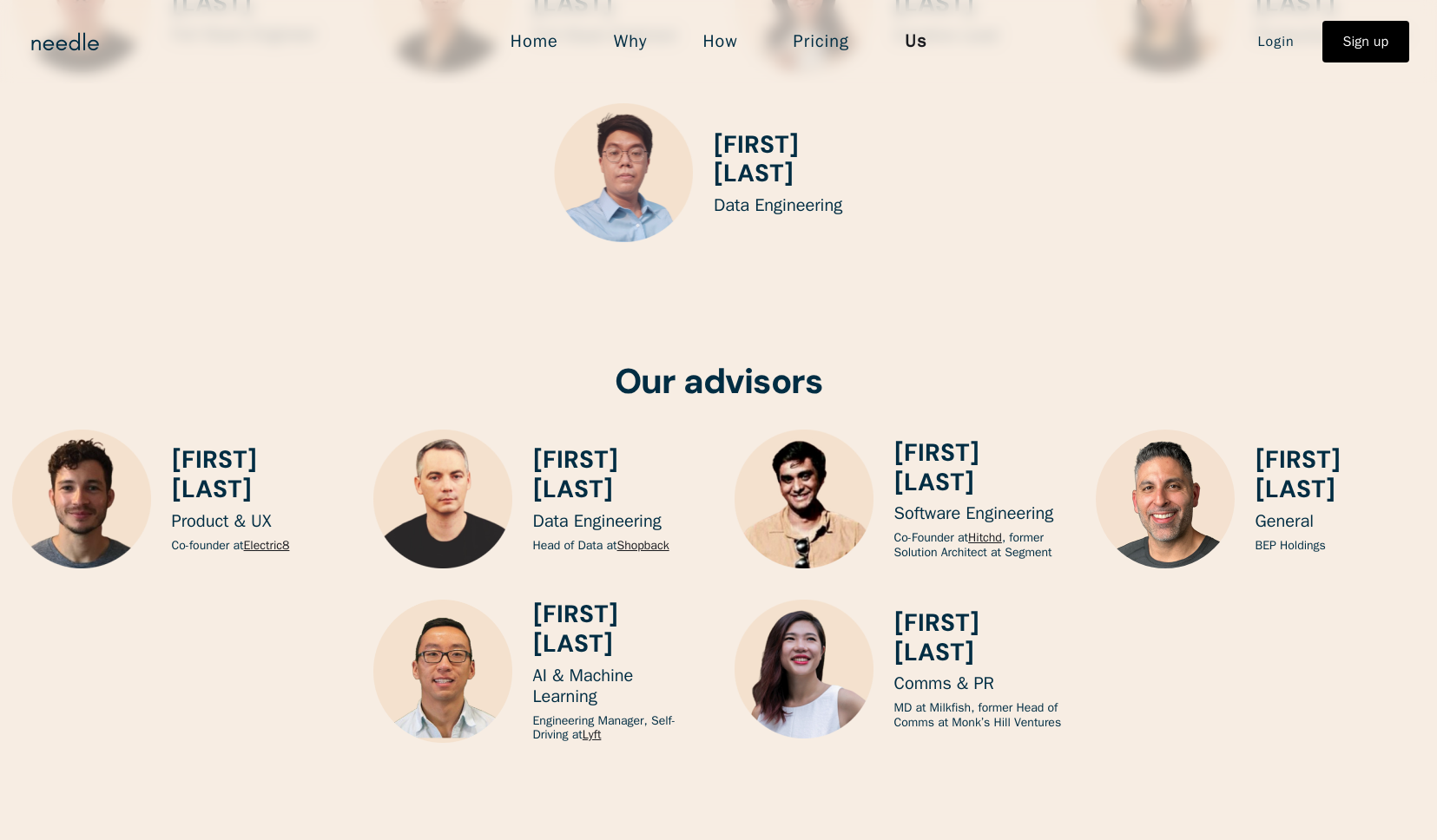 click on "Pricing" at bounding box center [821, 42] 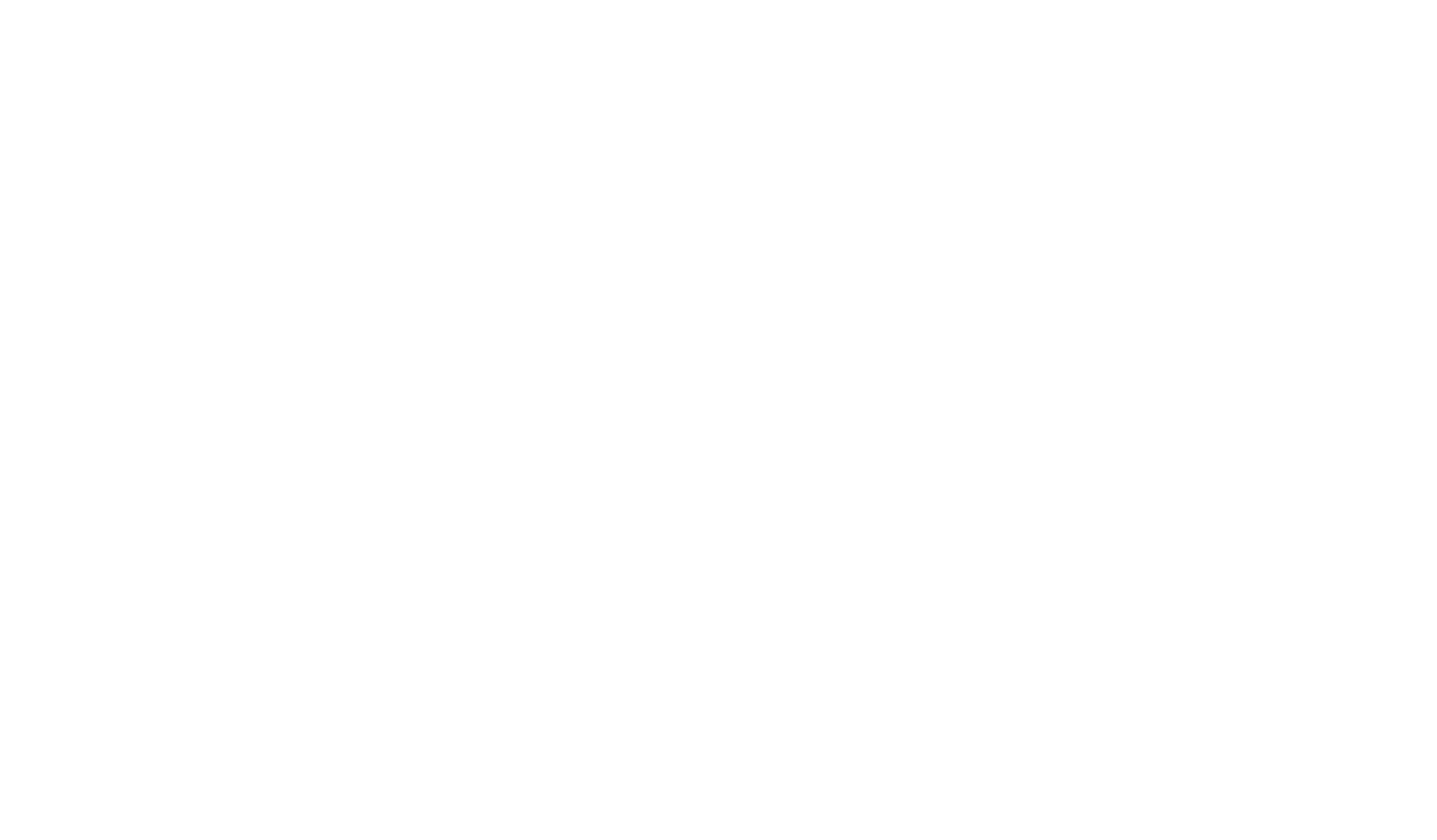 scroll, scrollTop: 0, scrollLeft: 0, axis: both 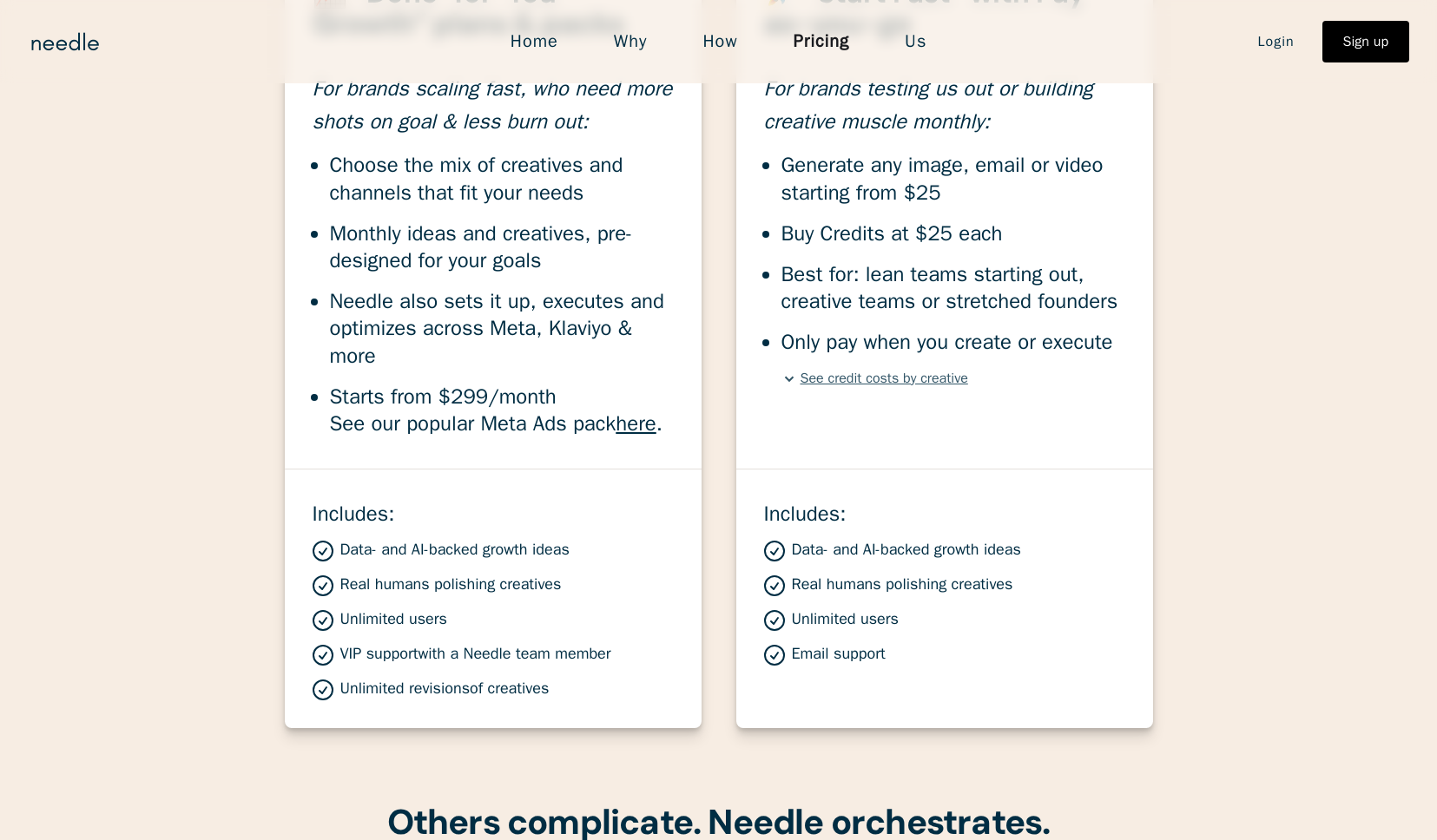 click on "Unlimited revisions  of creatives" at bounding box center [455, 550] 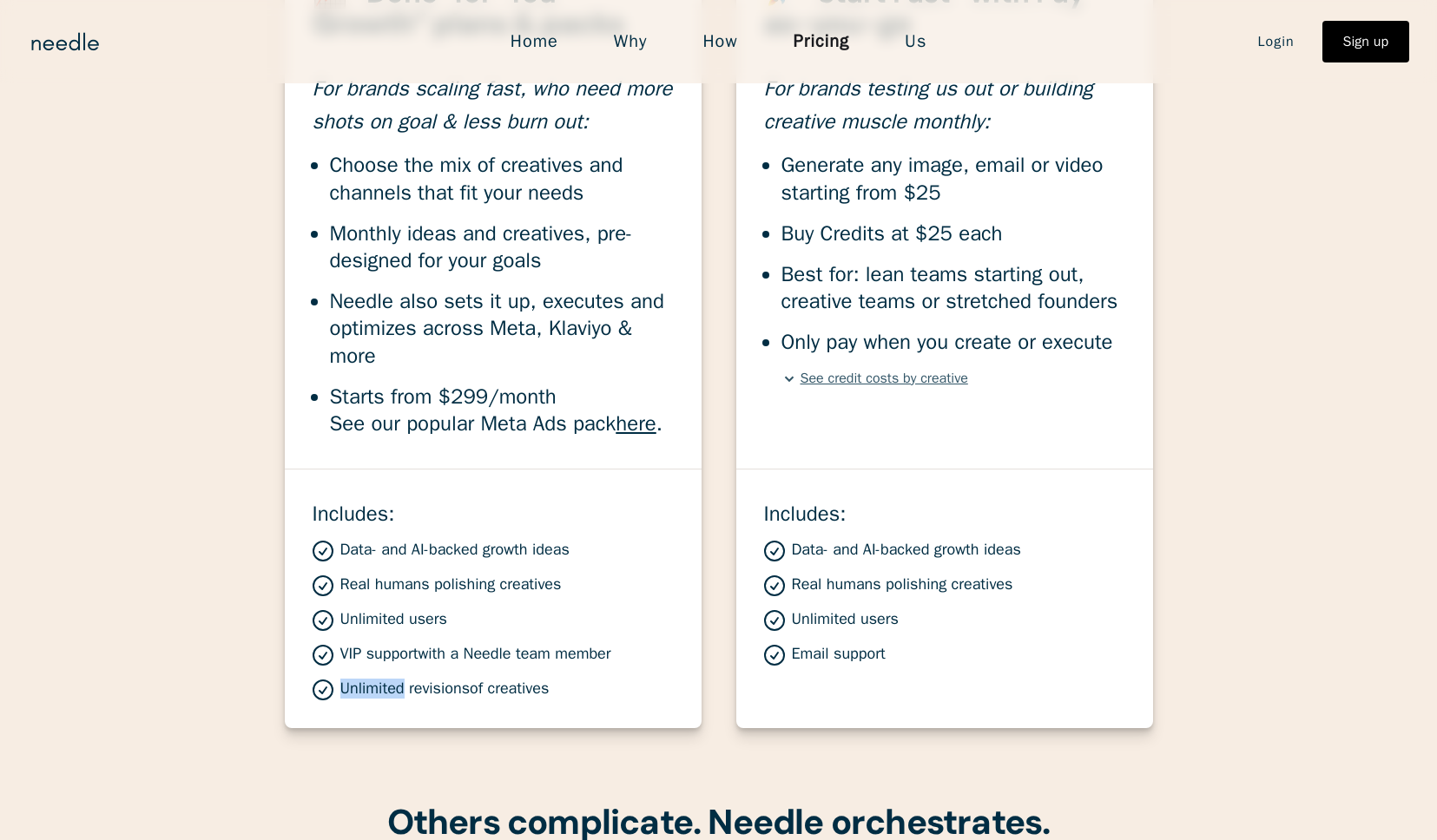 click on "Unlimited revisions  of creatives" at bounding box center (455, 550) 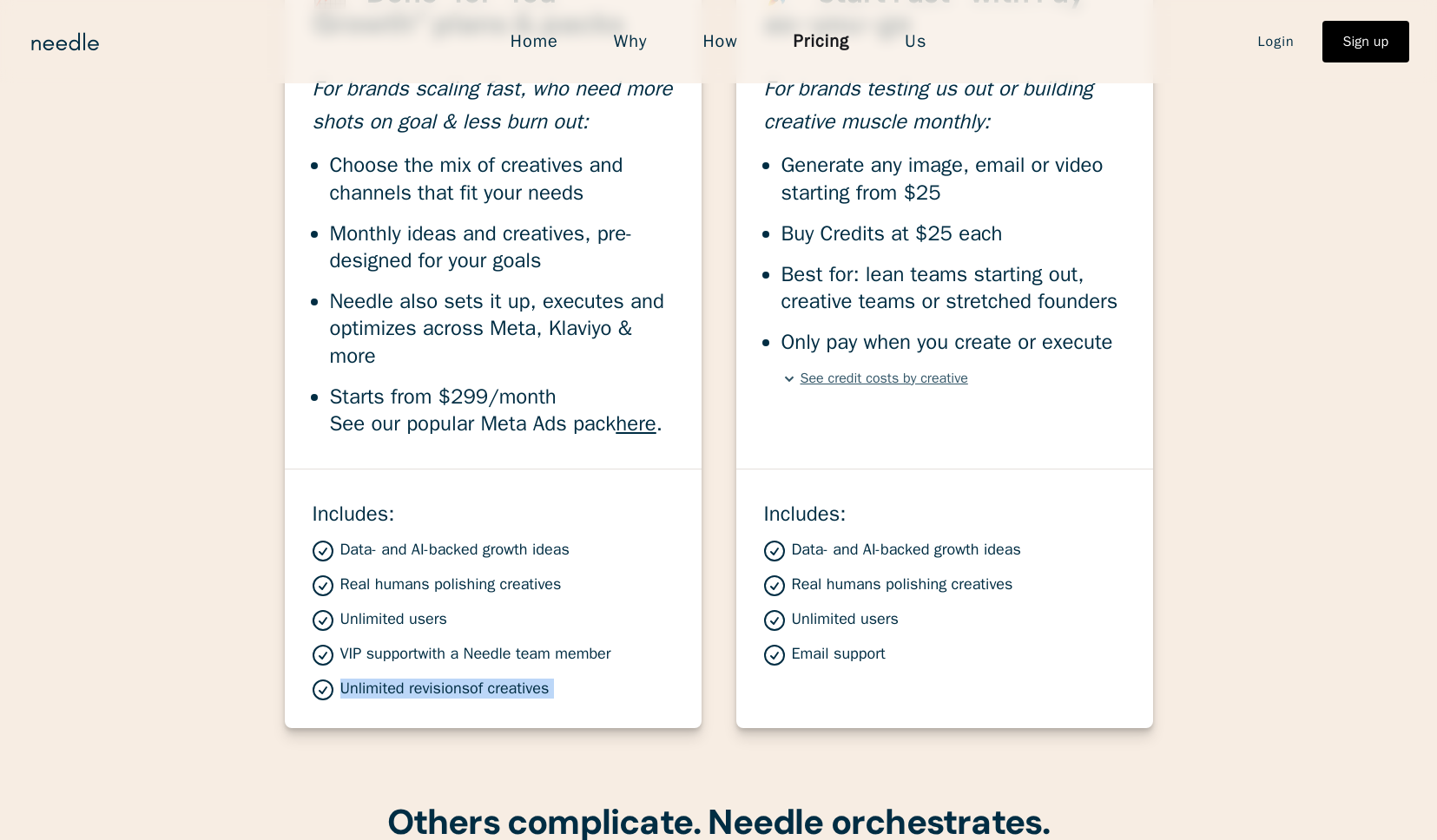 click on "Unlimited revisions  of creatives" at bounding box center (455, 550) 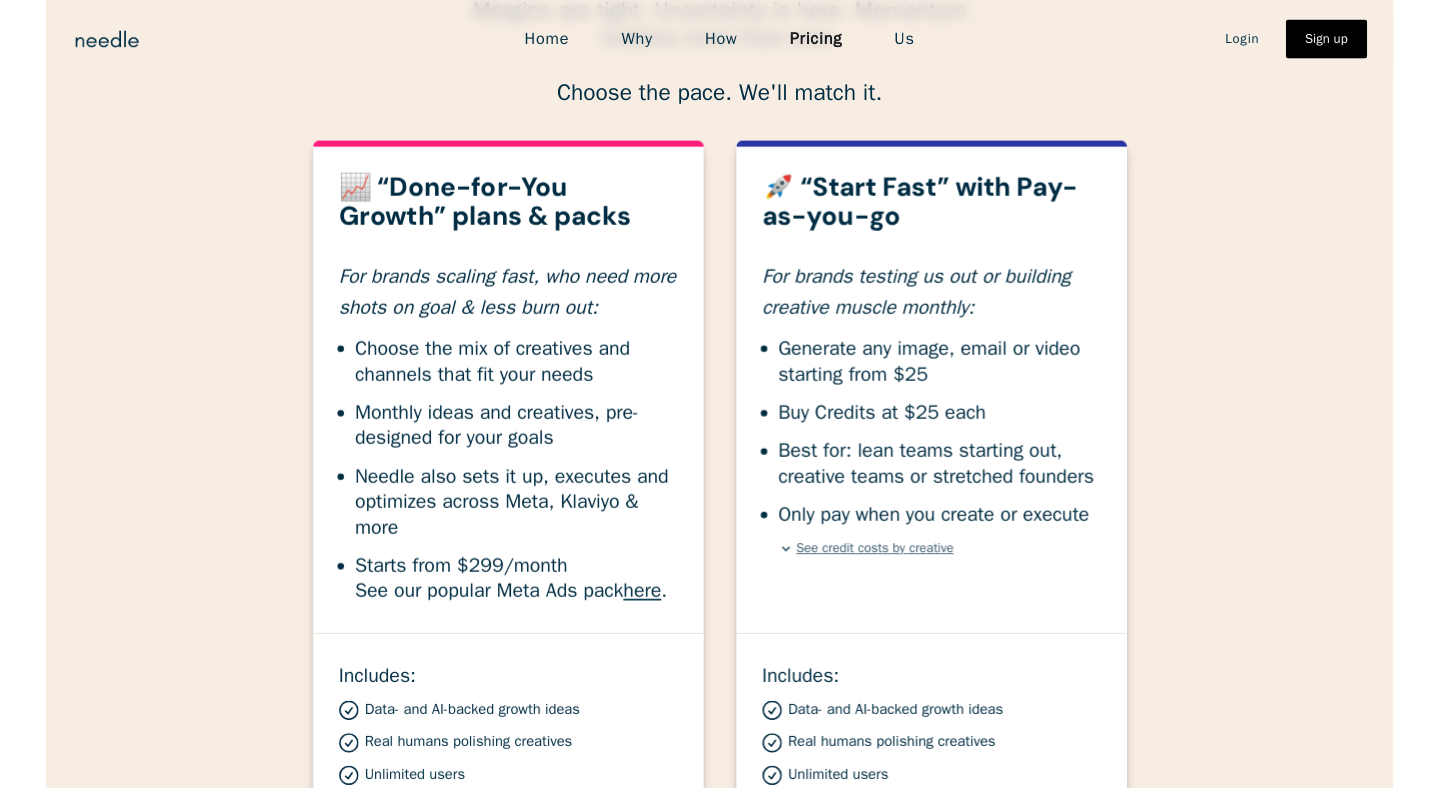scroll, scrollTop: 637, scrollLeft: 0, axis: vertical 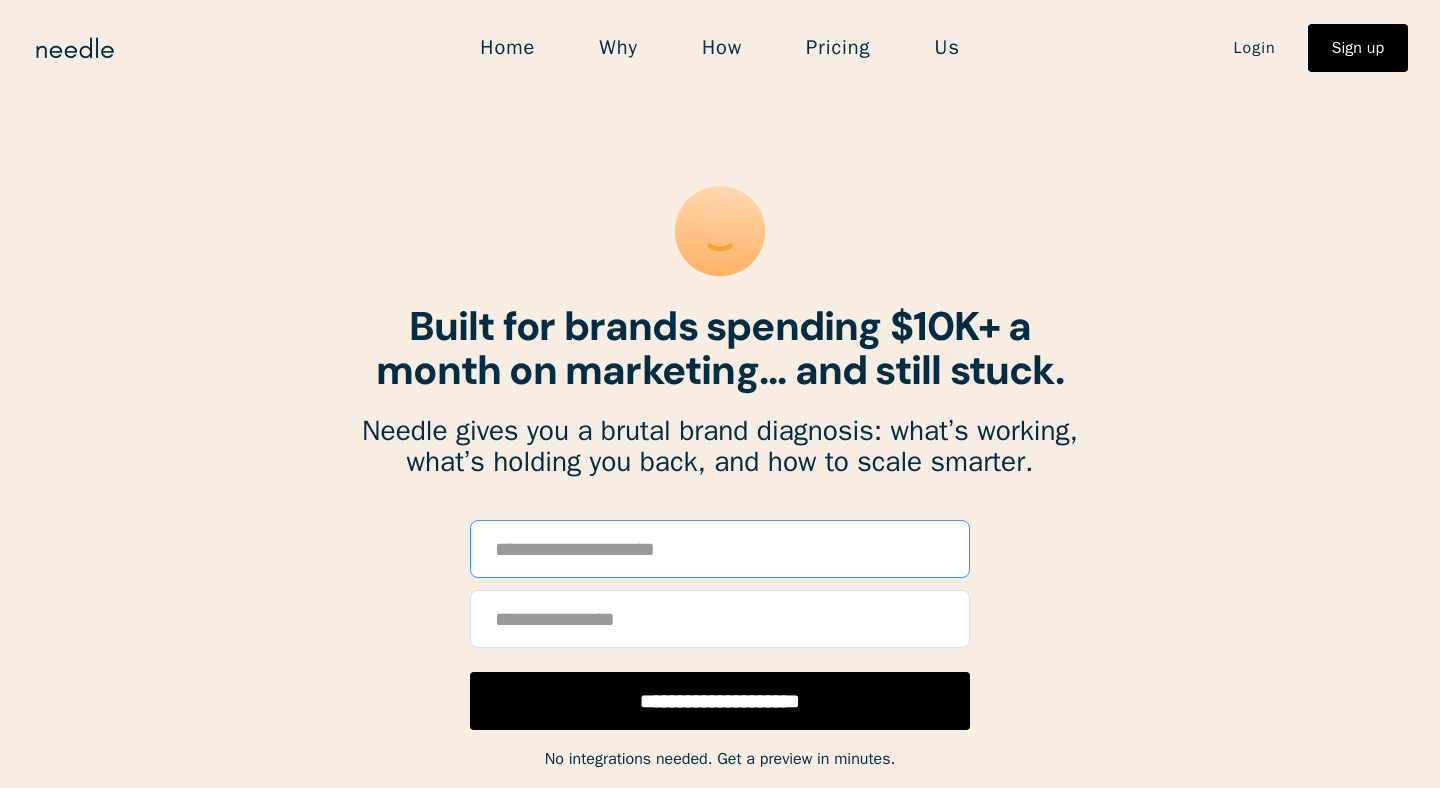 click at bounding box center [720, 549] 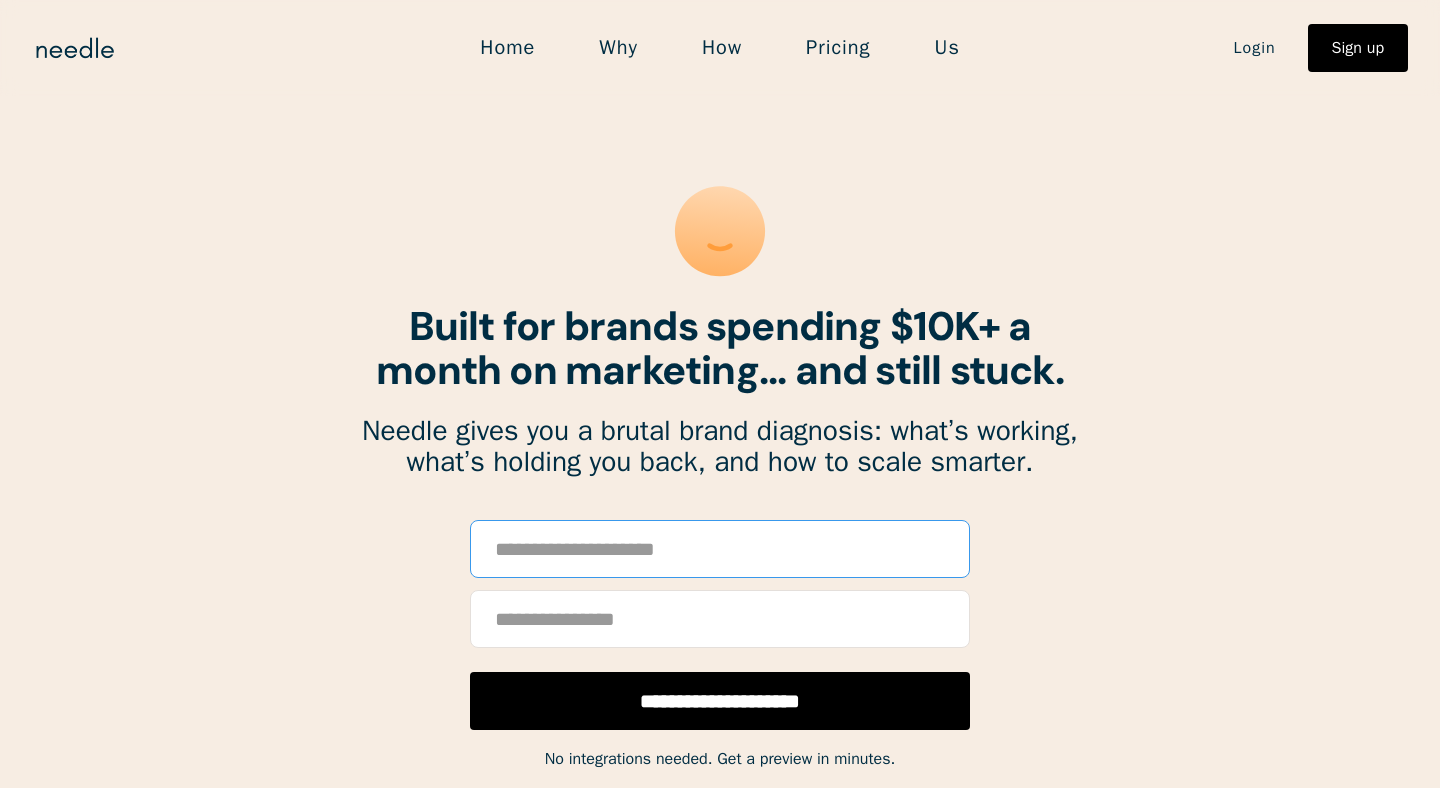 paste on "**********" 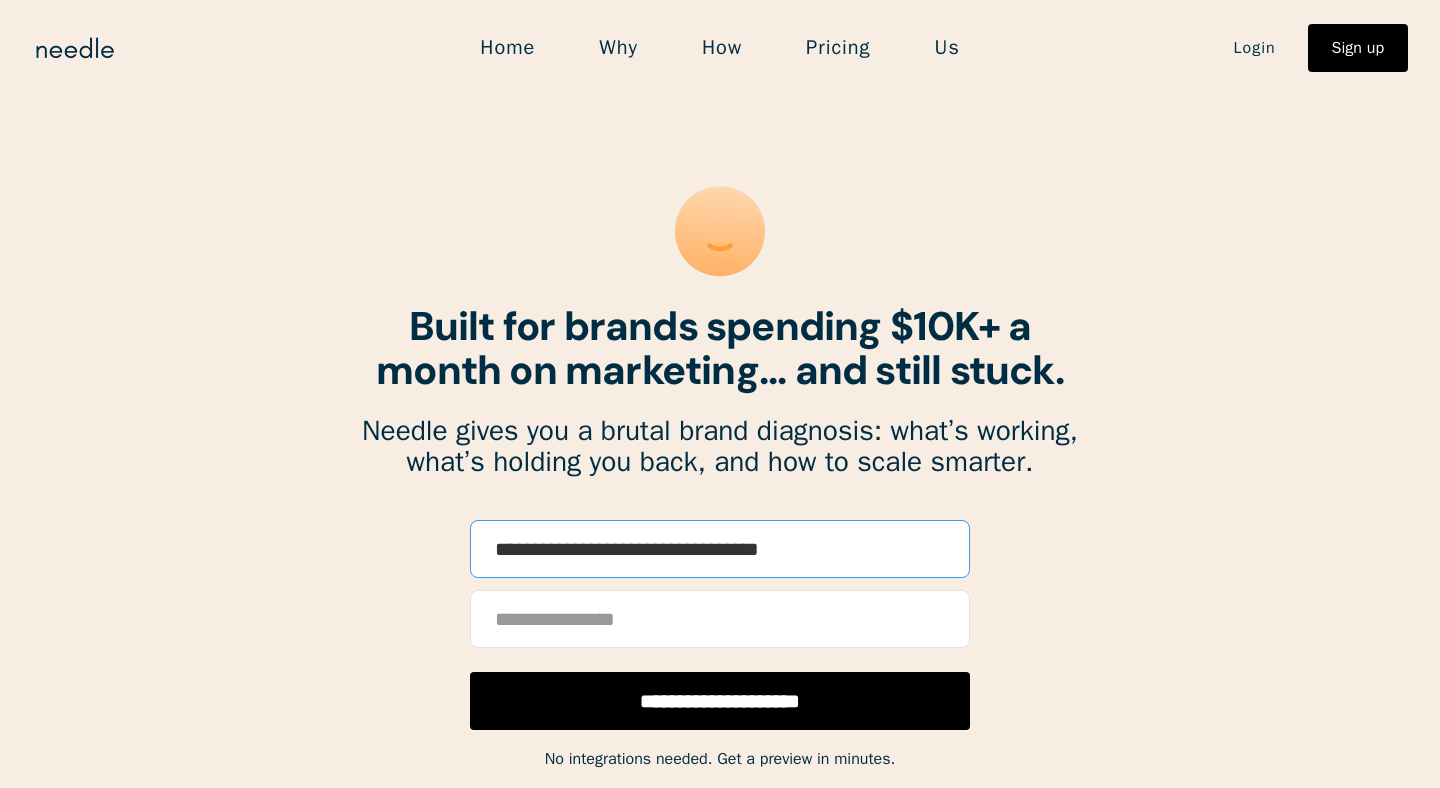 type on "**********" 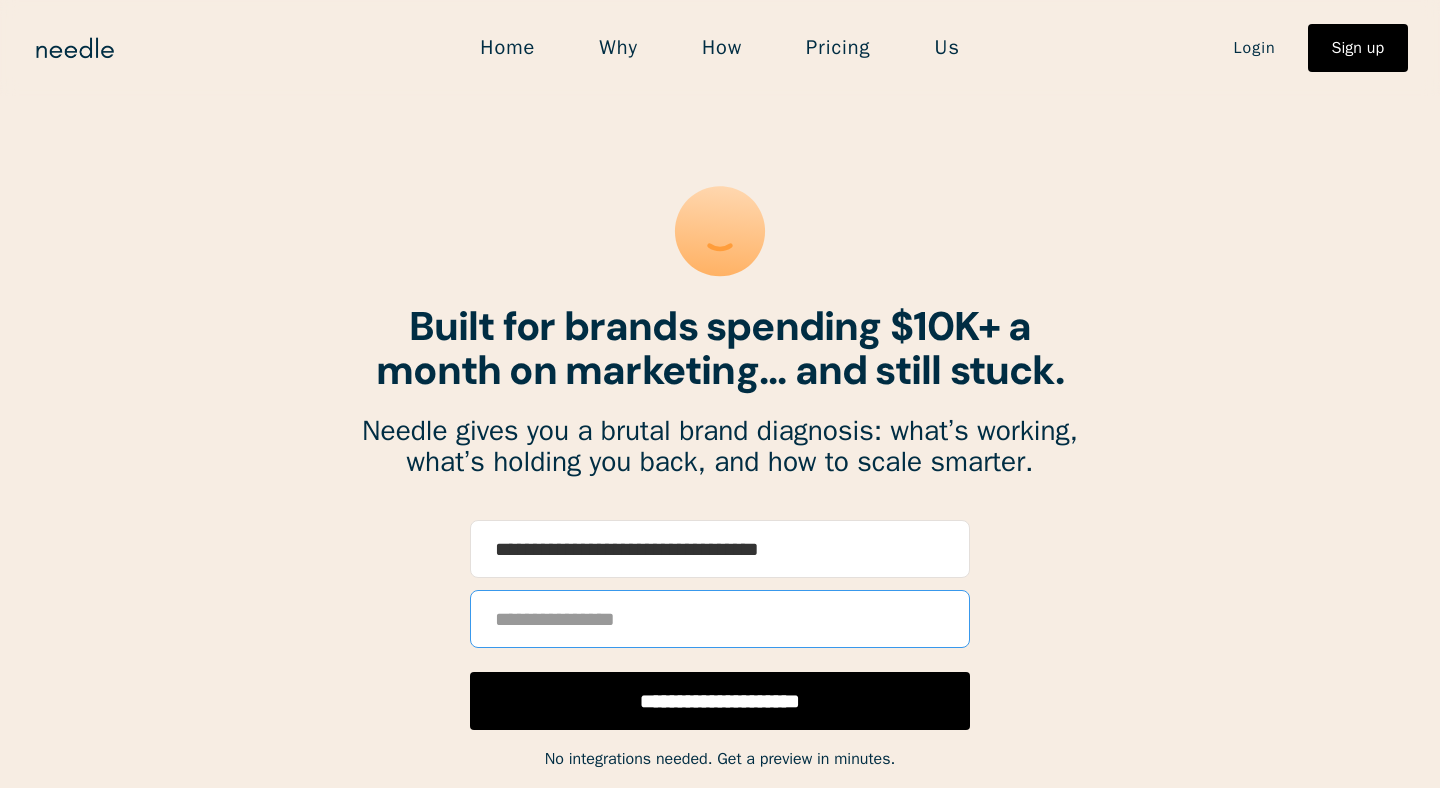 click at bounding box center [720, 619] 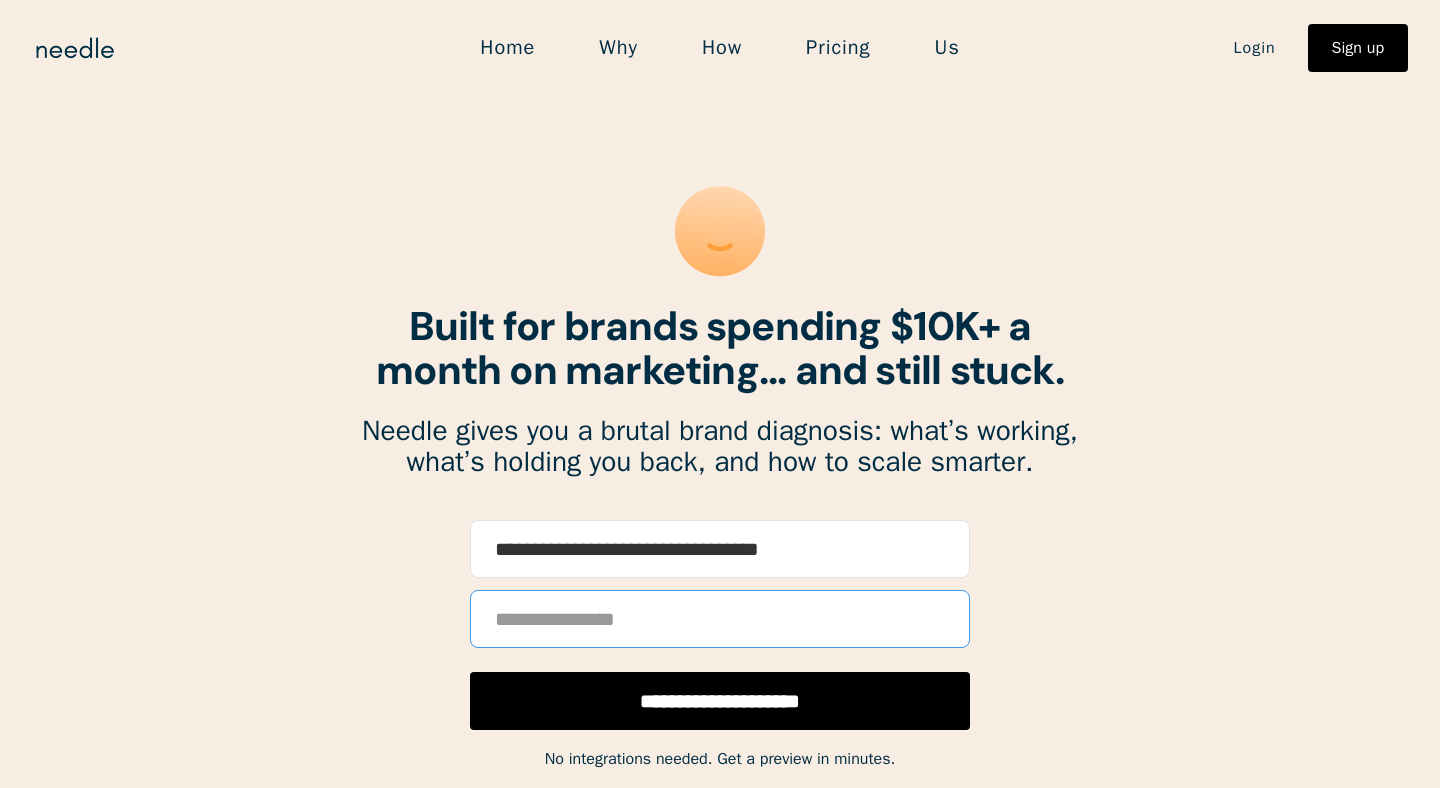 type on "**********" 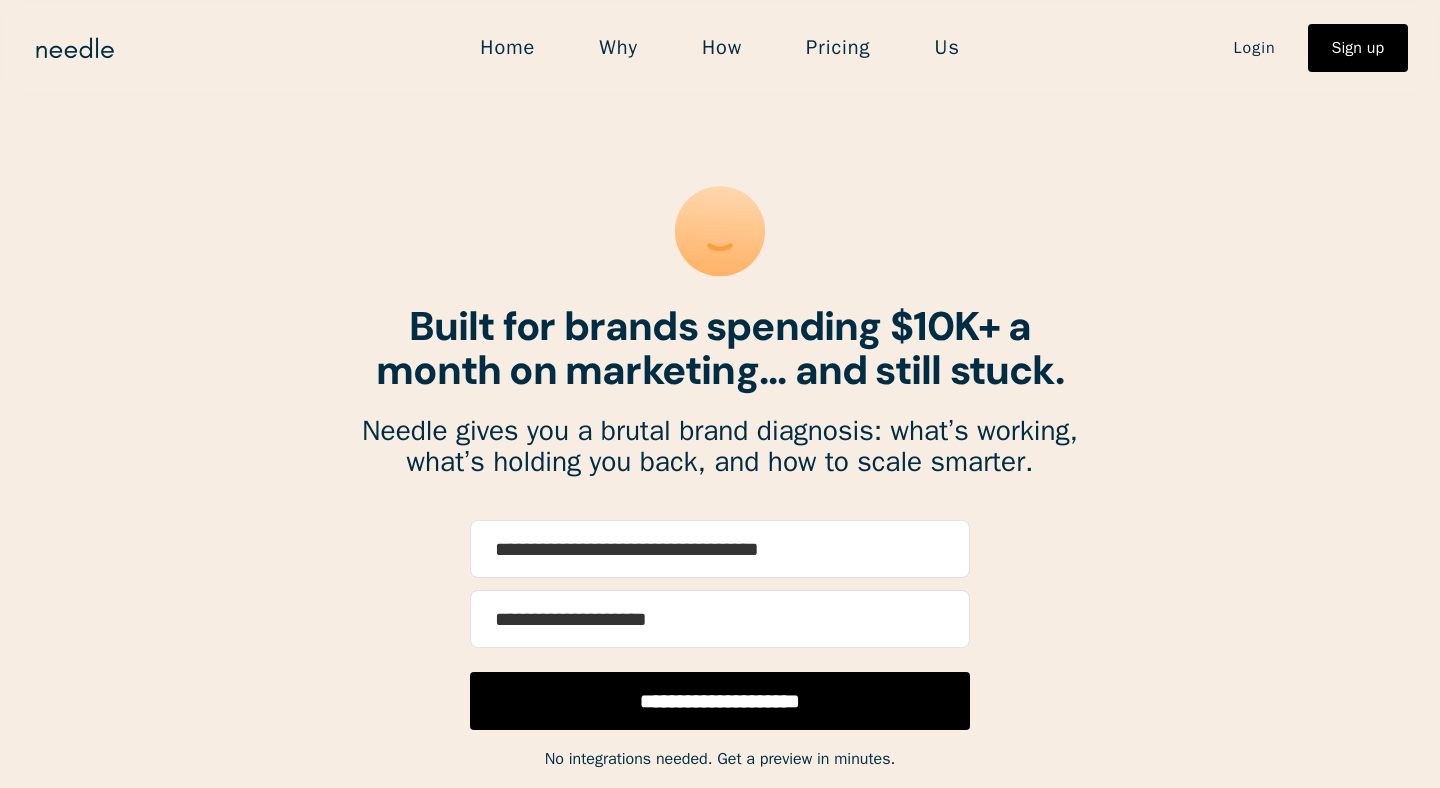 click on "**********" at bounding box center (720, 701) 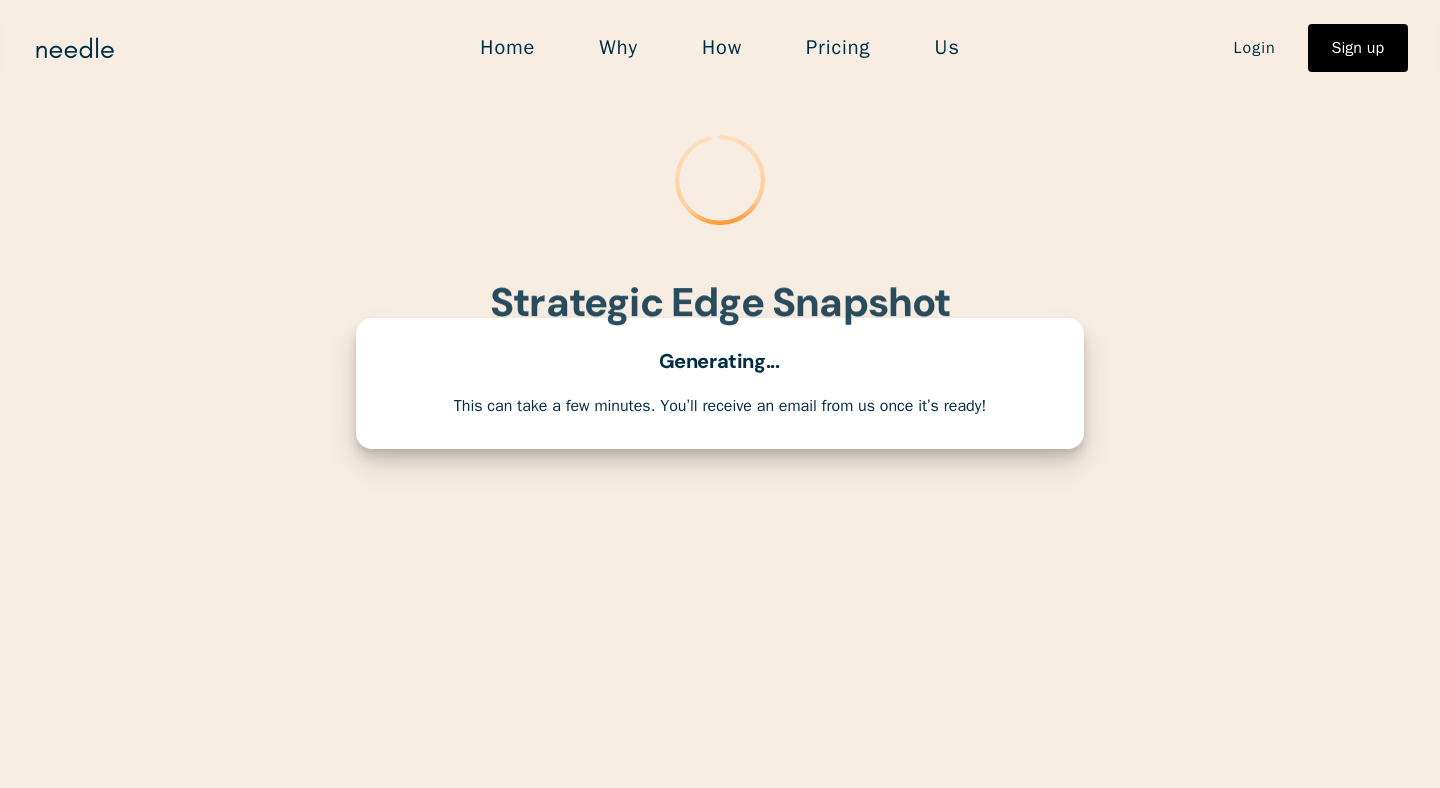 scroll, scrollTop: 0, scrollLeft: 0, axis: both 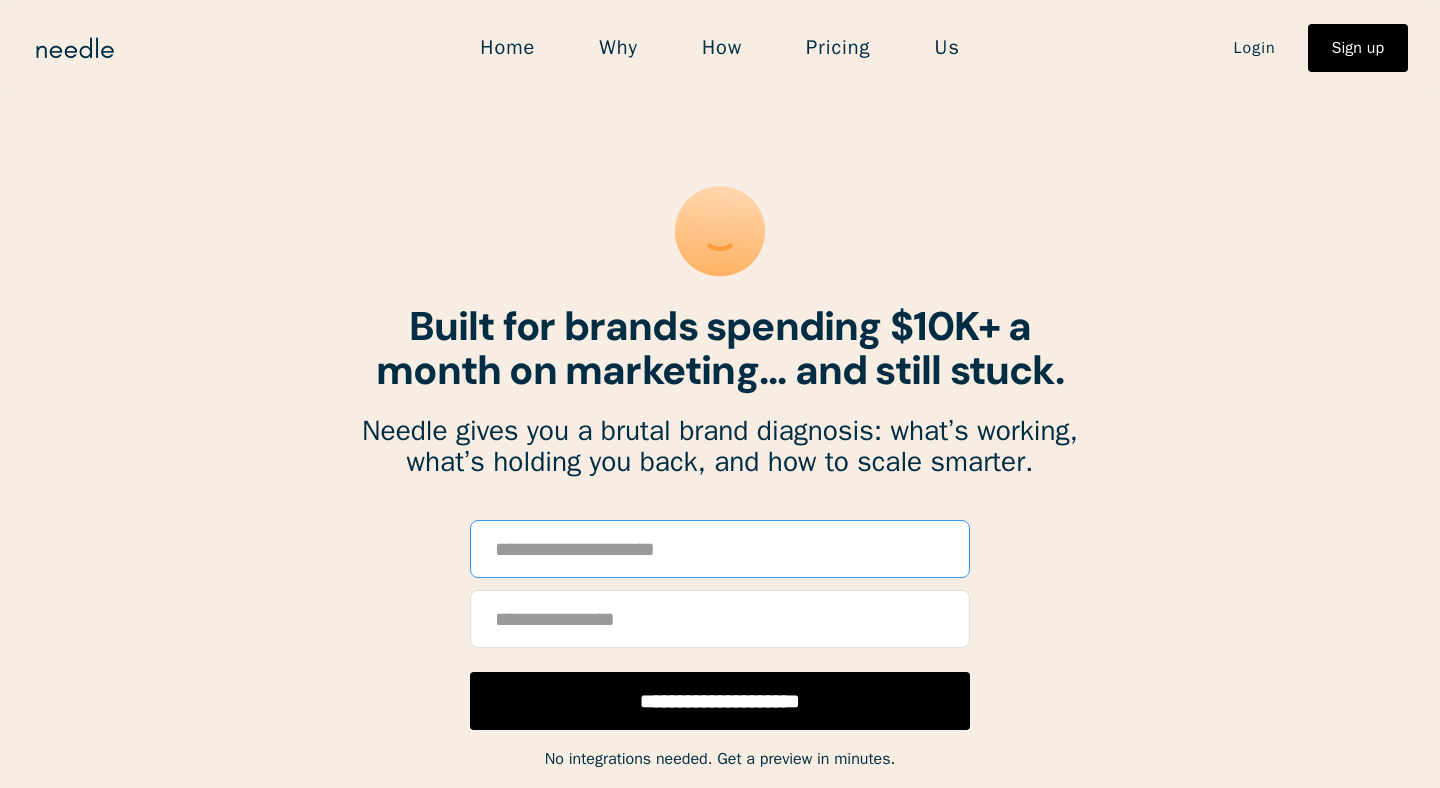 paste on "**********" 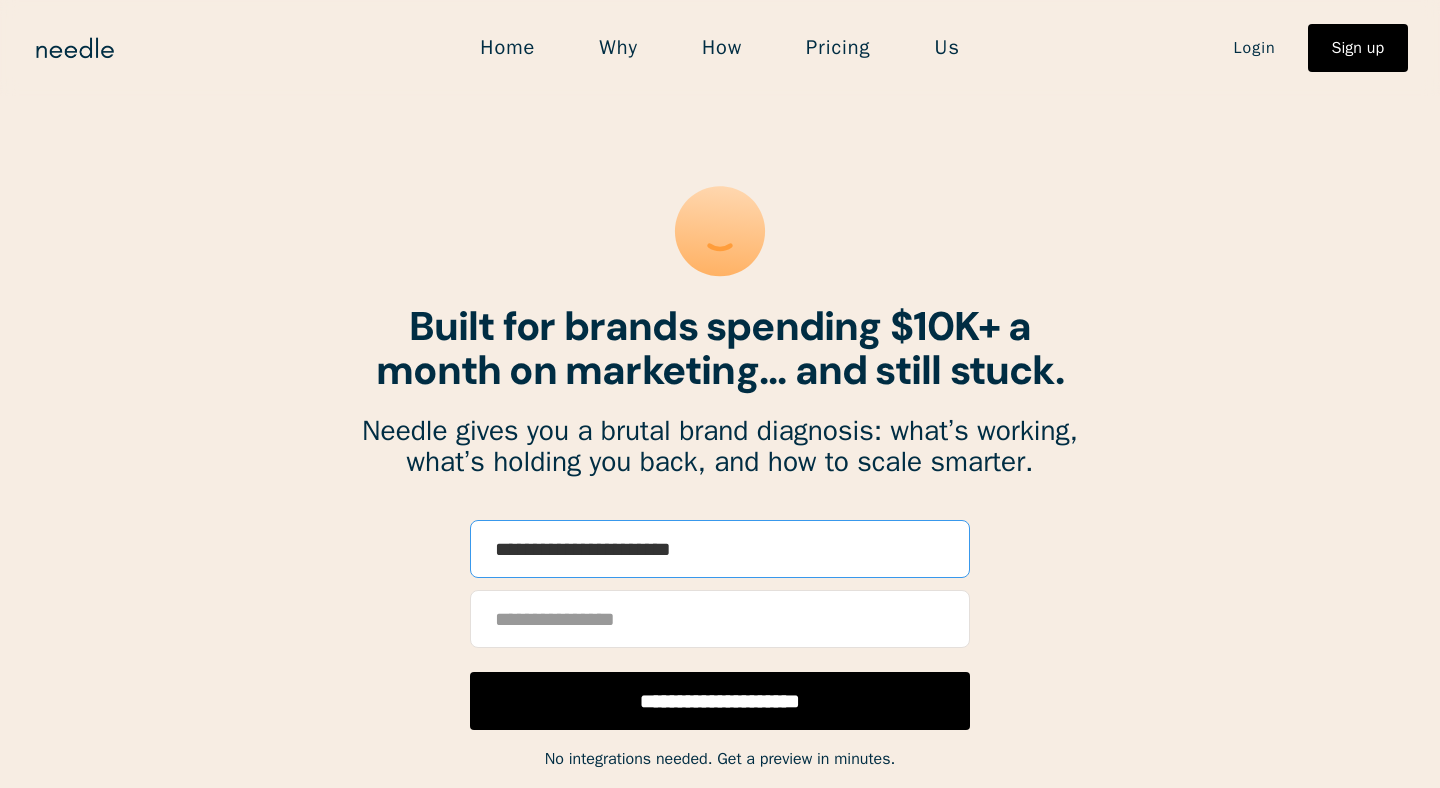 type on "**********" 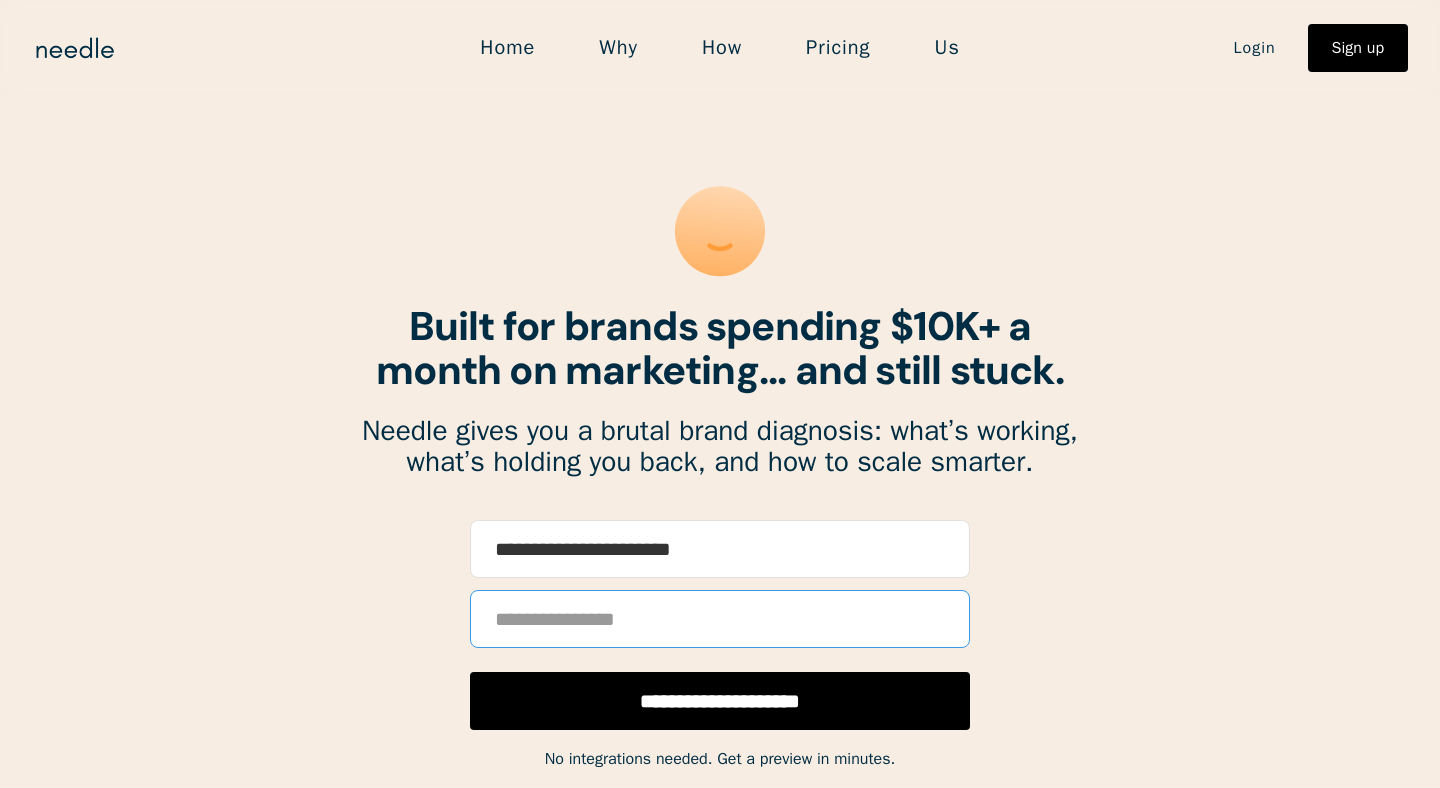 click at bounding box center (720, 619) 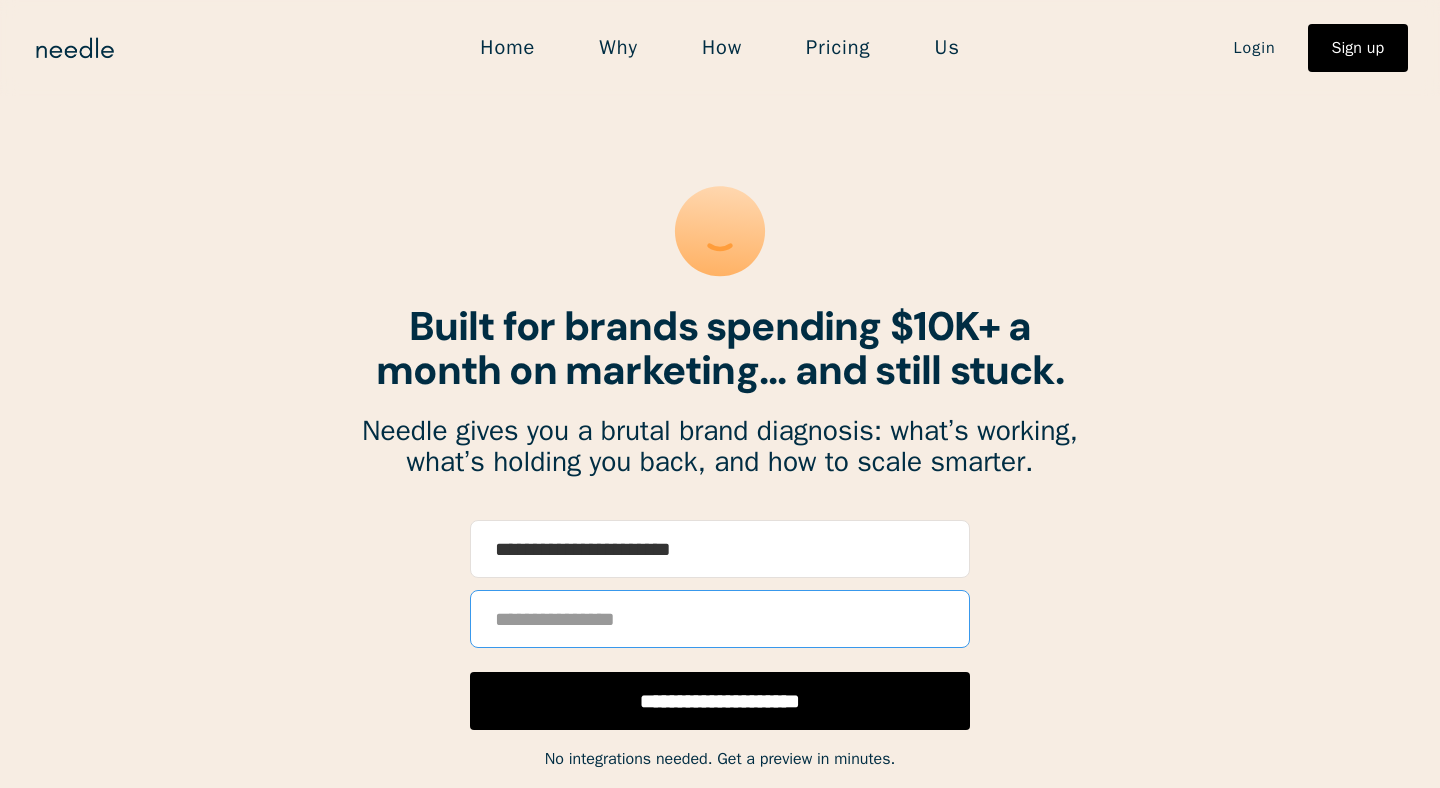 type on "**********" 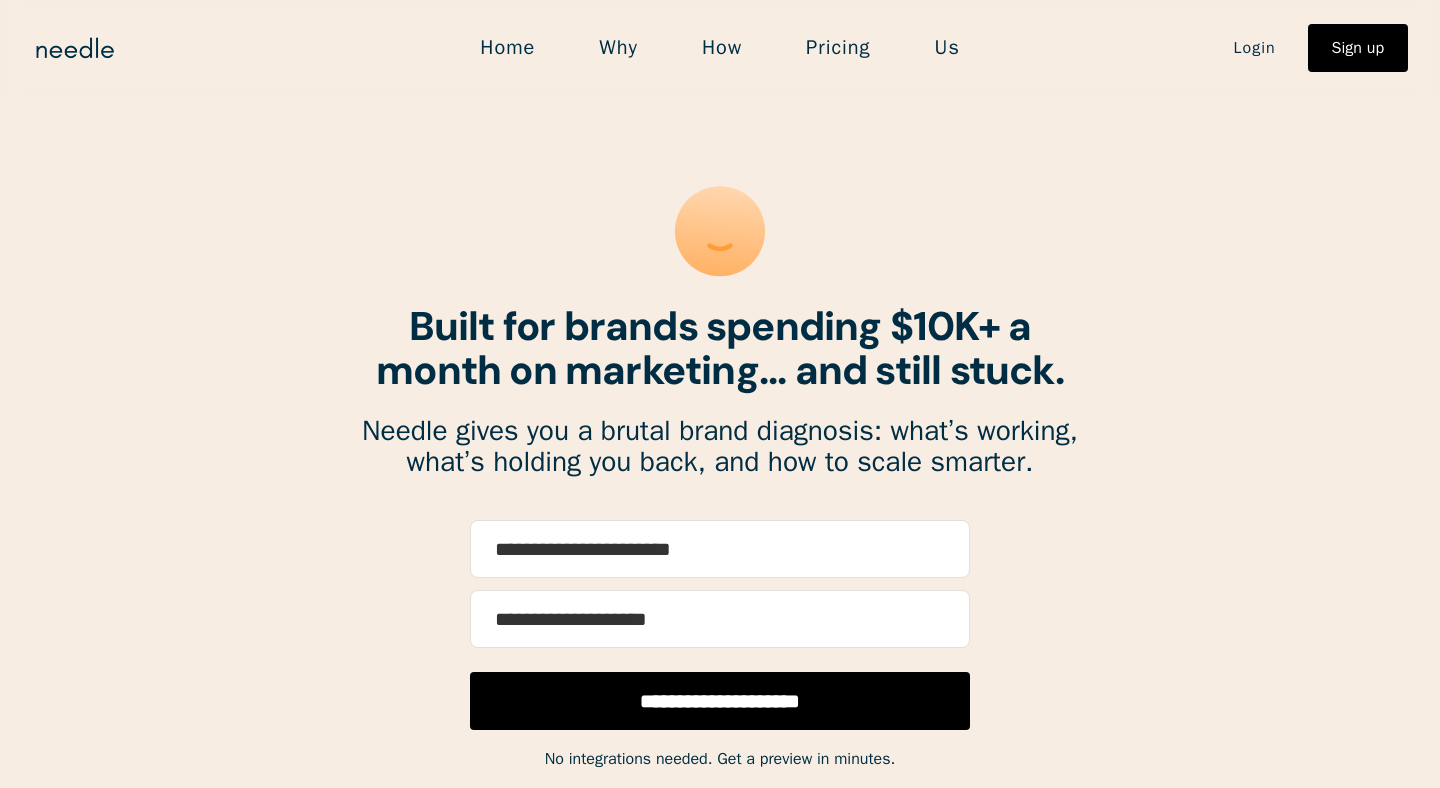 click on "**********" at bounding box center [720, 701] 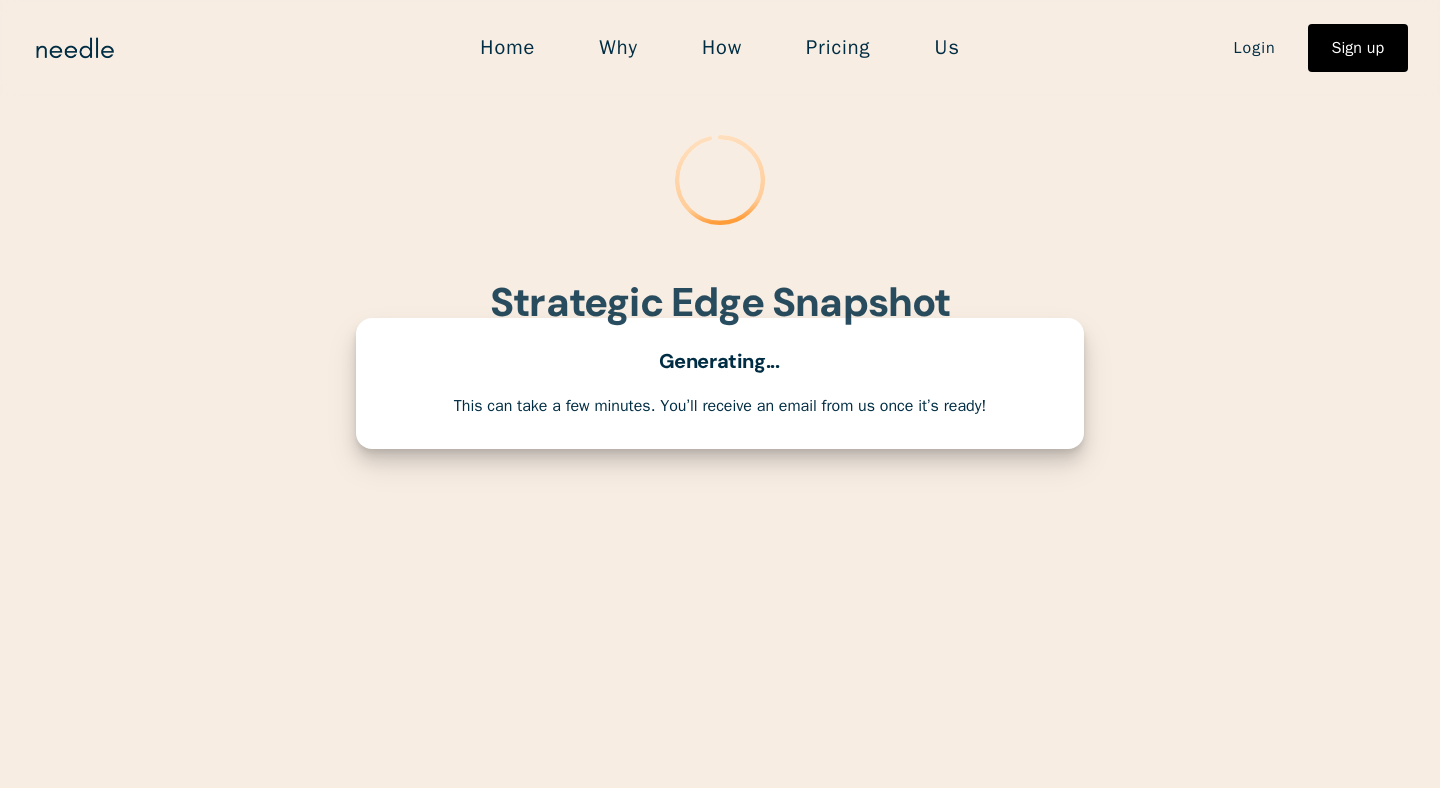 scroll, scrollTop: 0, scrollLeft: 0, axis: both 